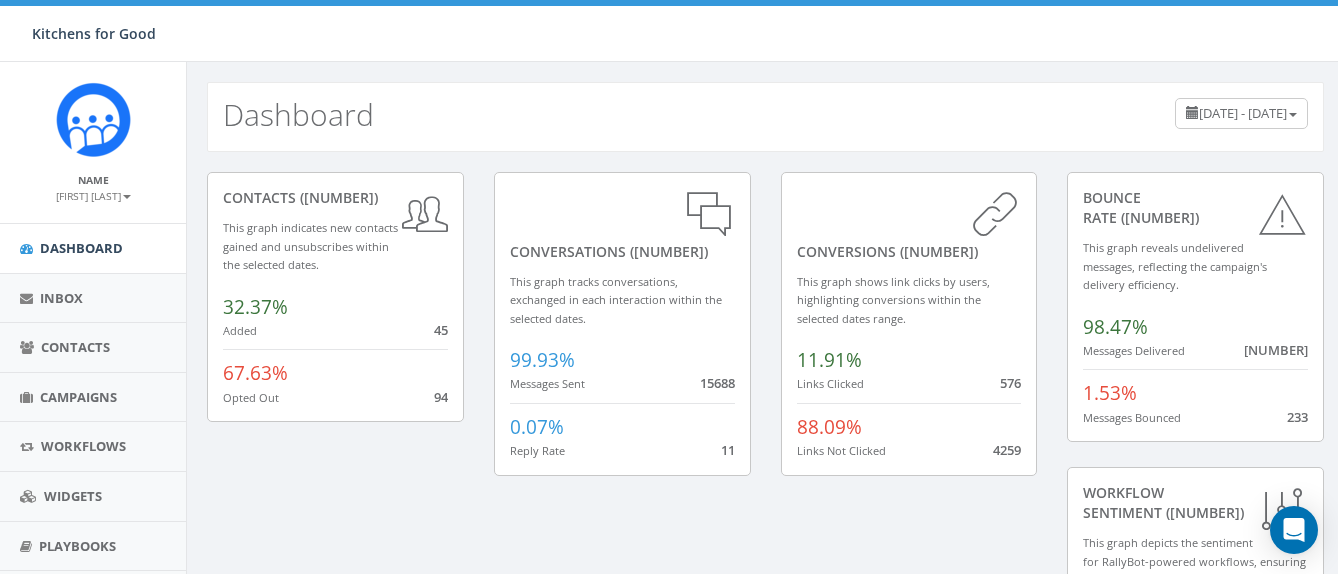 click on "Contacts" at bounding box center [75, 347] 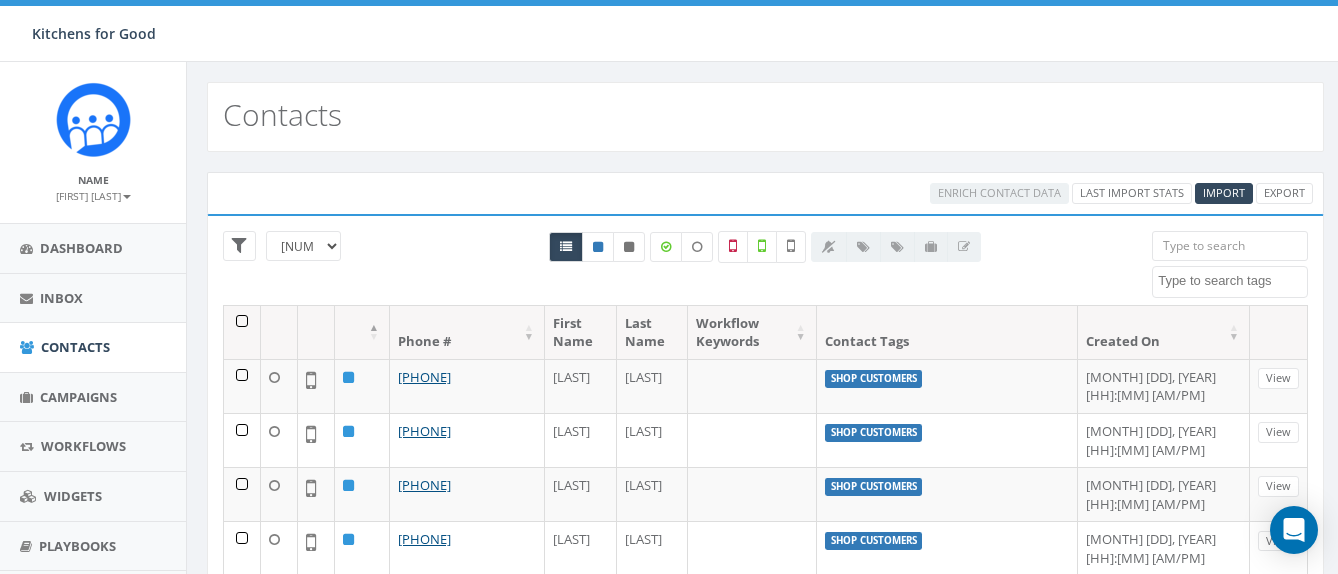 scroll, scrollTop: 0, scrollLeft: 0, axis: both 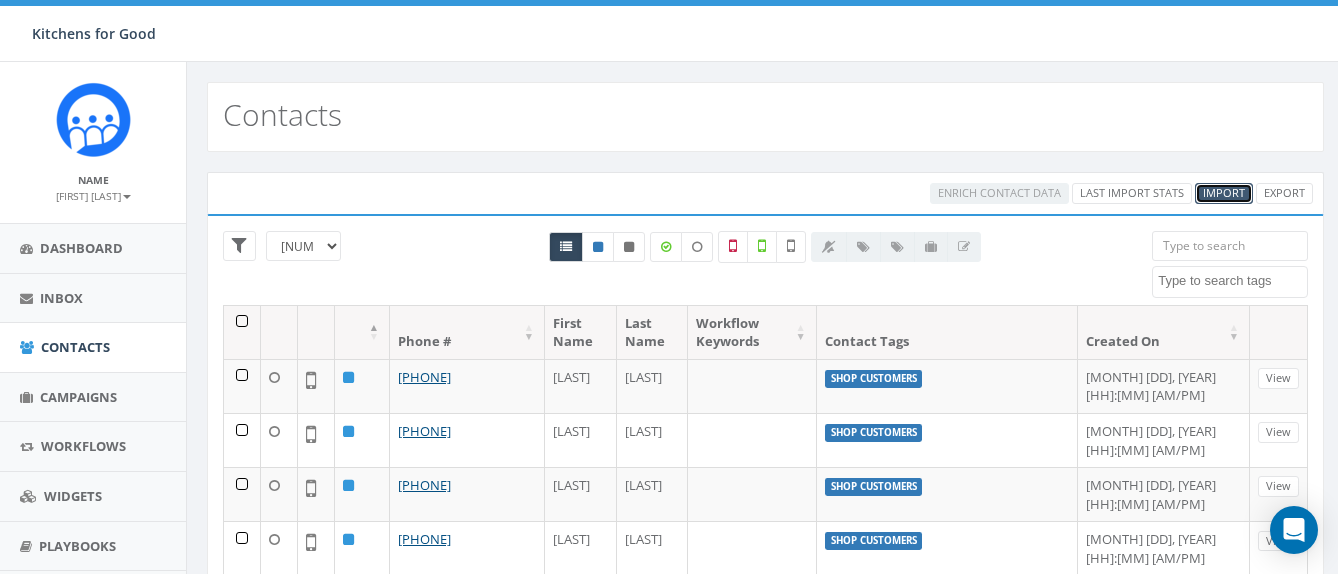 click on "Import" at bounding box center (1224, 192) 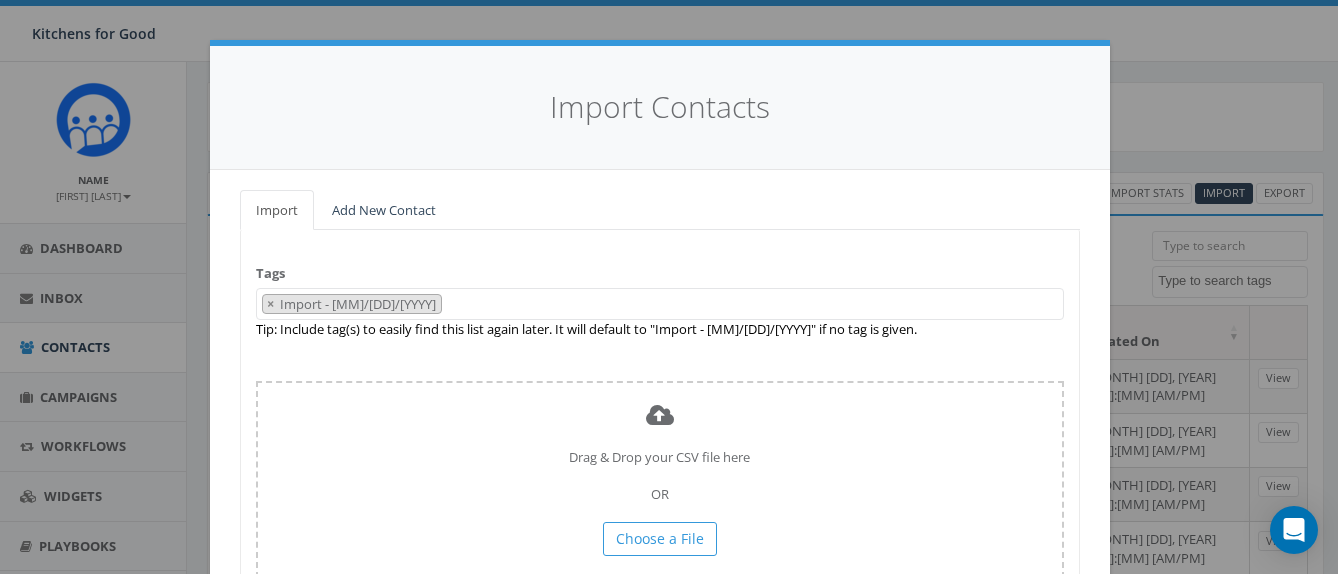 click on "× Import - [MM]/[DD]/[YYYY]" at bounding box center (660, 304) 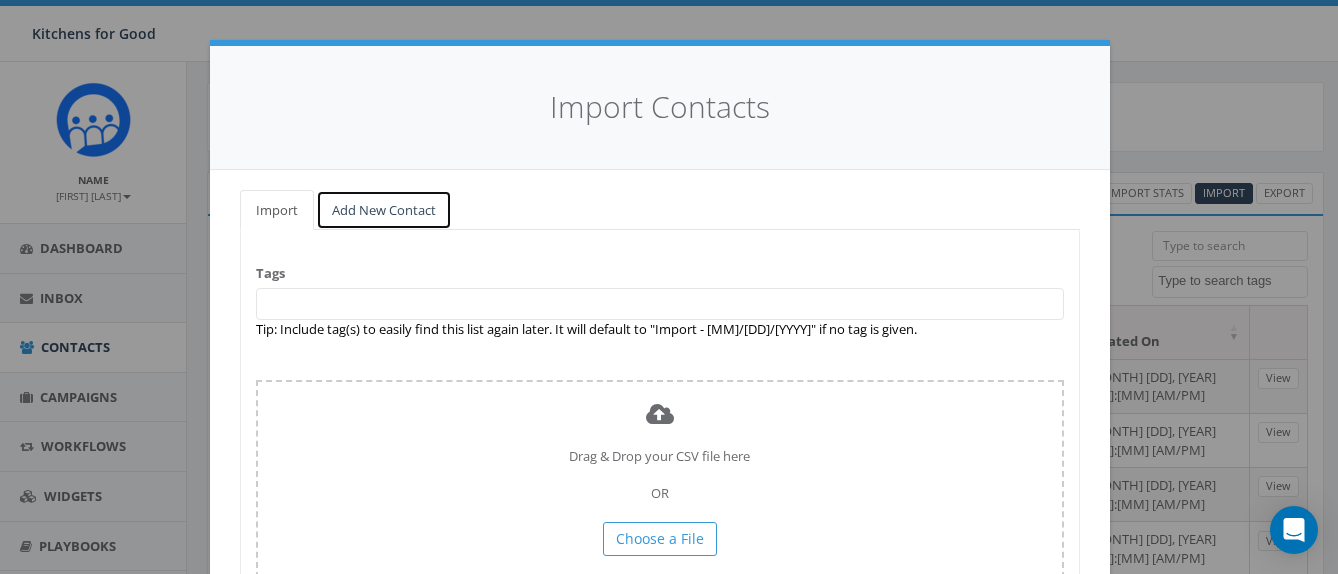 click on "Add New Contact" at bounding box center (384, 210) 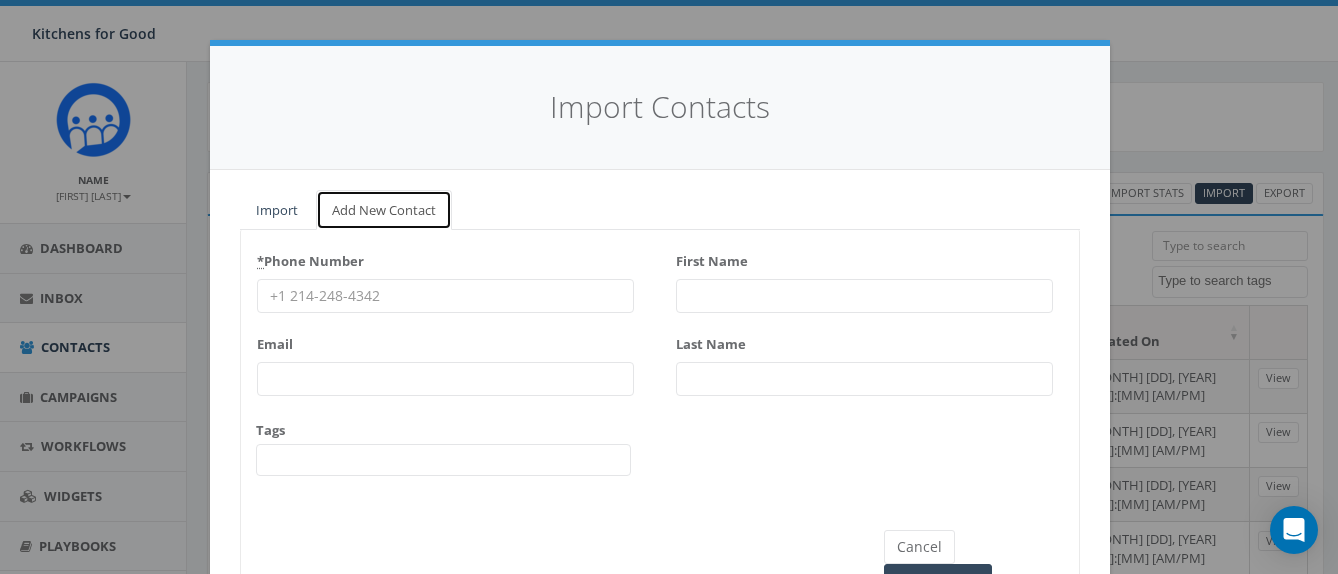 scroll, scrollTop: 65, scrollLeft: 0, axis: vertical 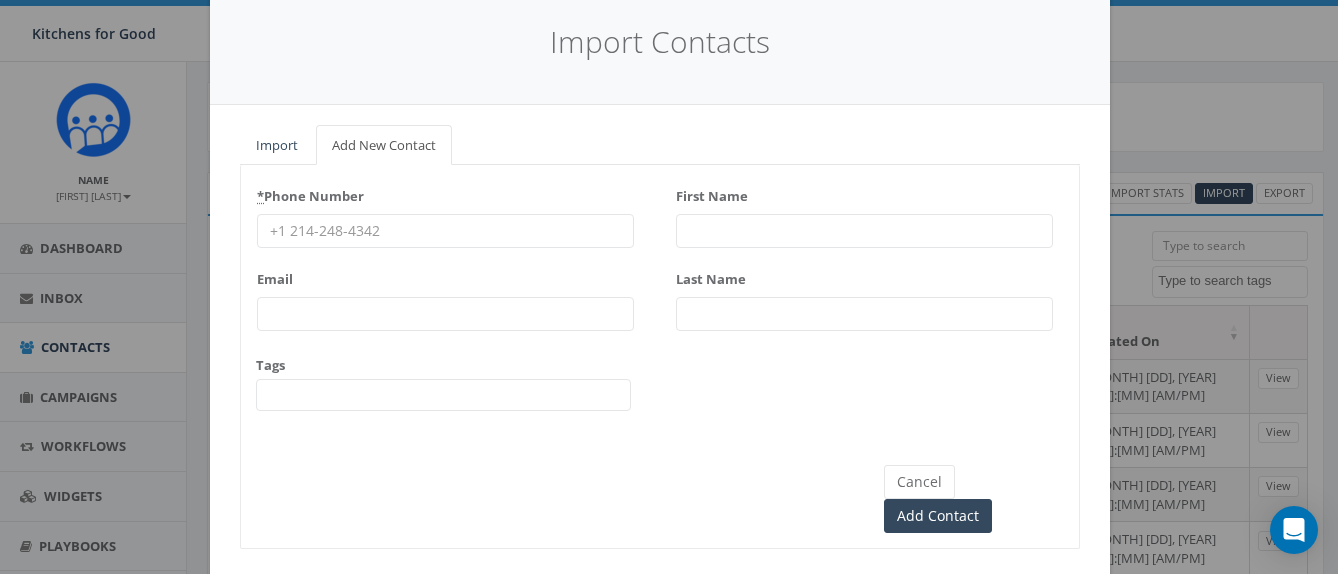 click on "*   Phone Number" at bounding box center [445, 231] 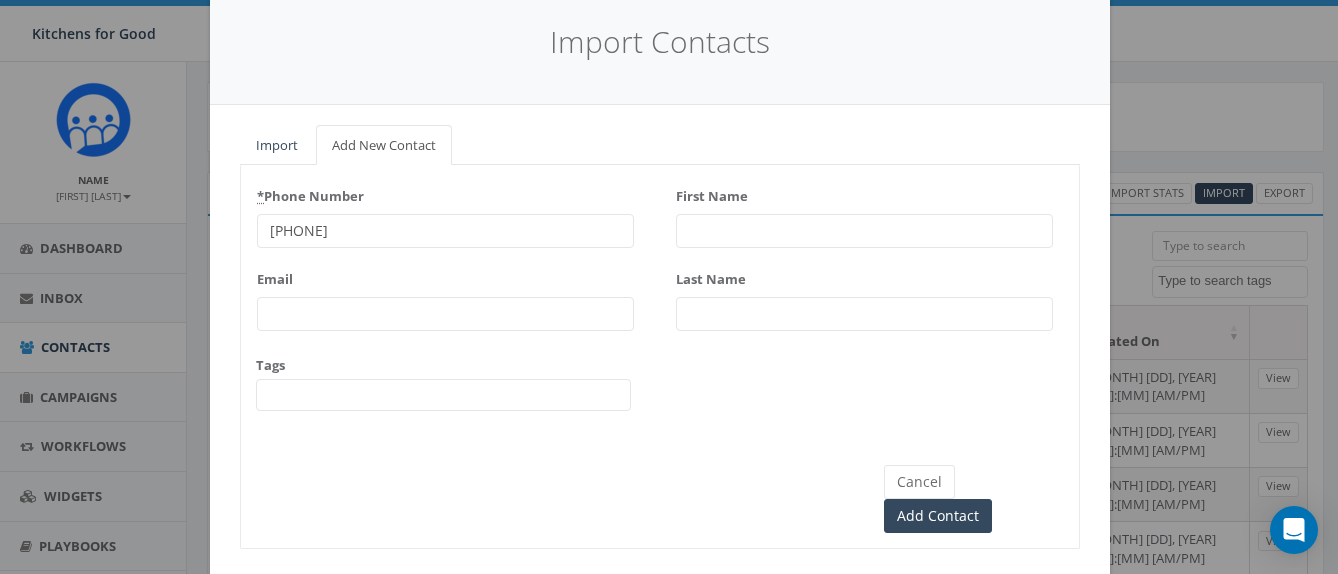 type on "[PHONE]" 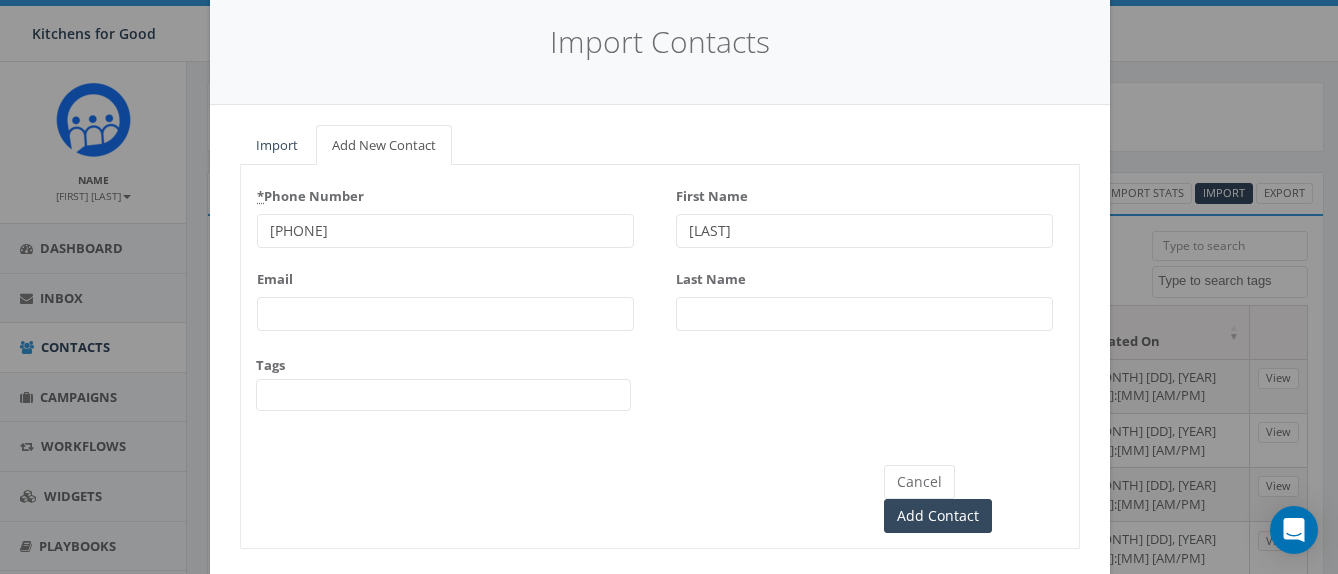 type on "[LAST]" 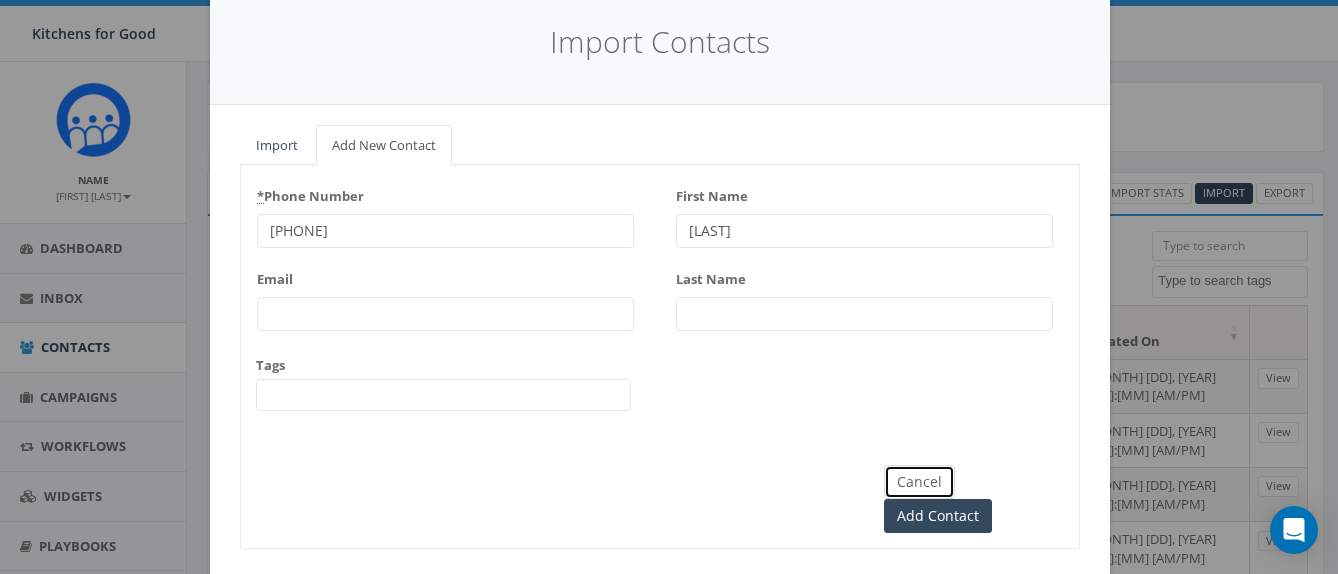 type 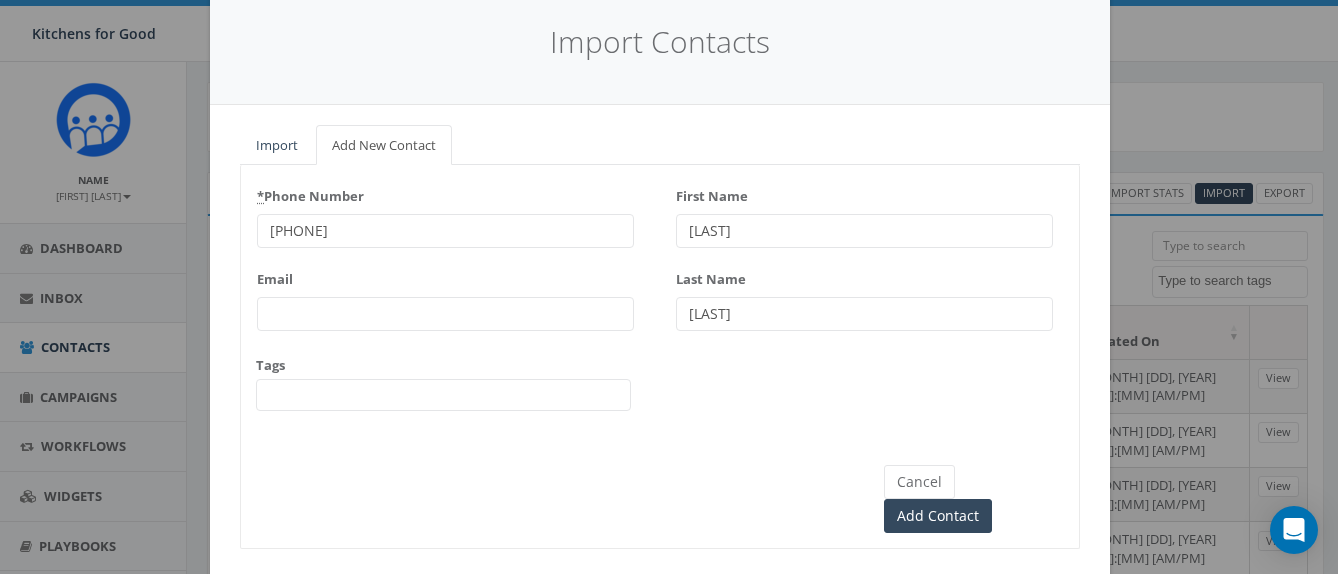 type on "[LAST]" 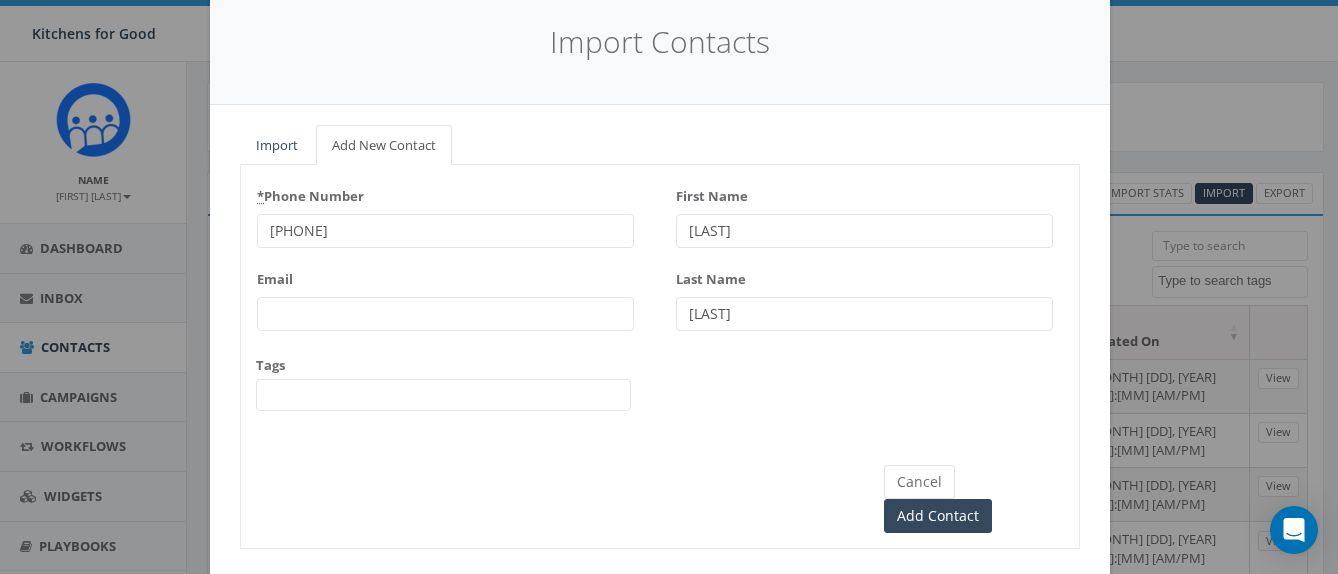 click at bounding box center (443, 395) 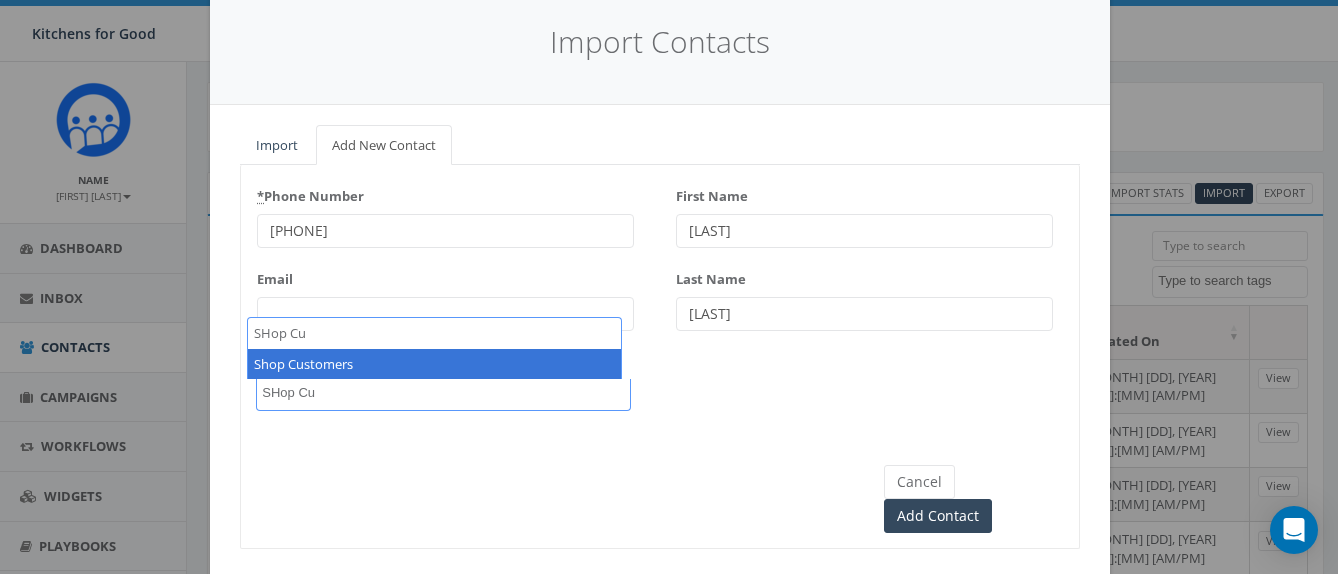 type on "SHop Cu" 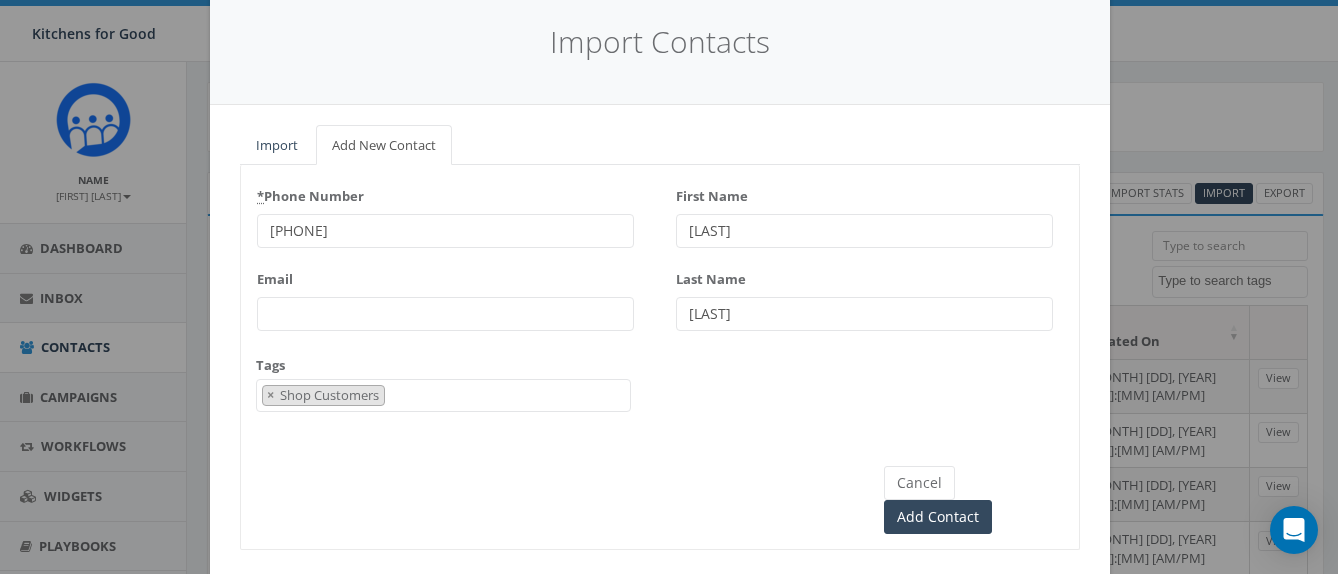 scroll, scrollTop: 1311, scrollLeft: 0, axis: vertical 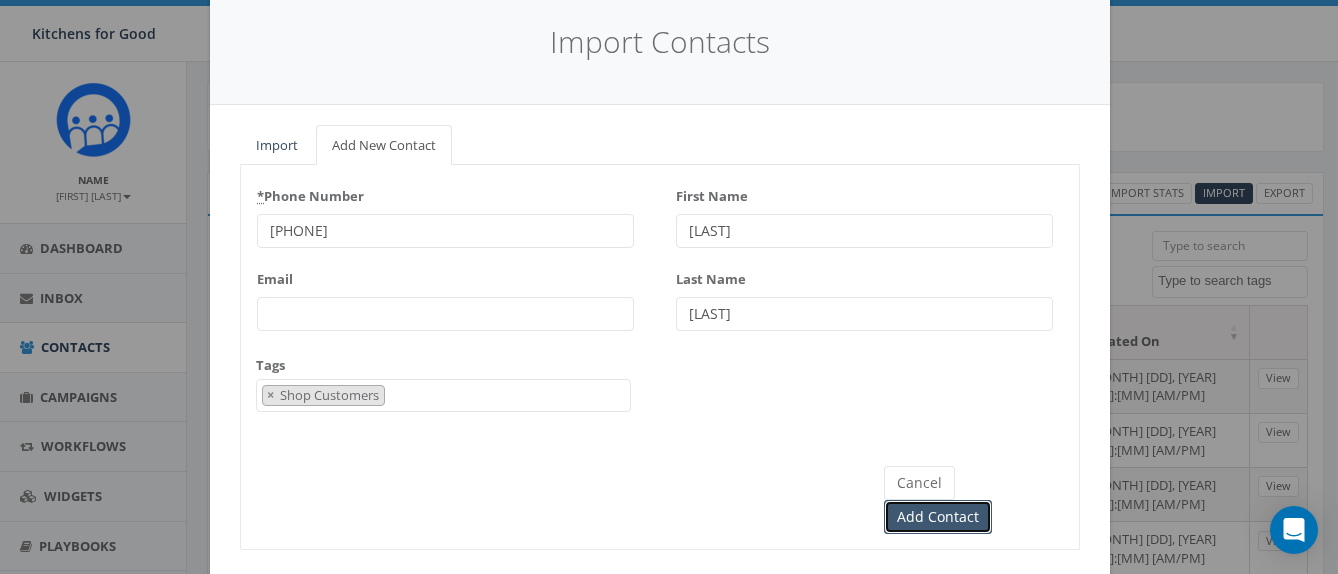 click on "Add Contact" at bounding box center [938, 517] 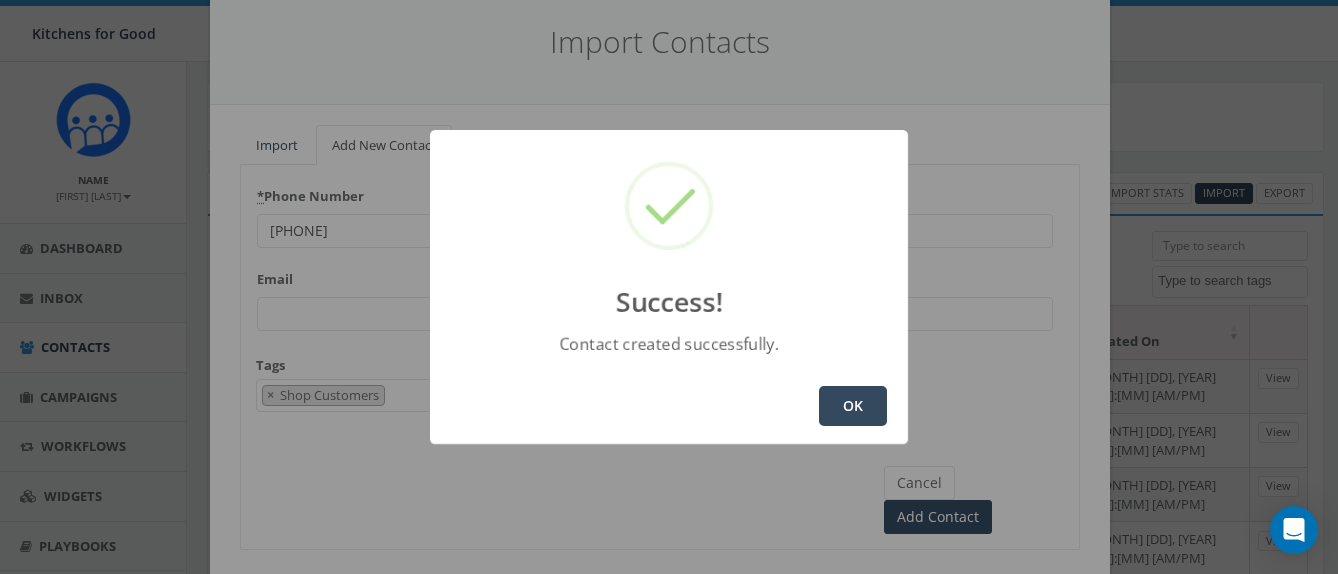 click on "OK" at bounding box center (853, 406) 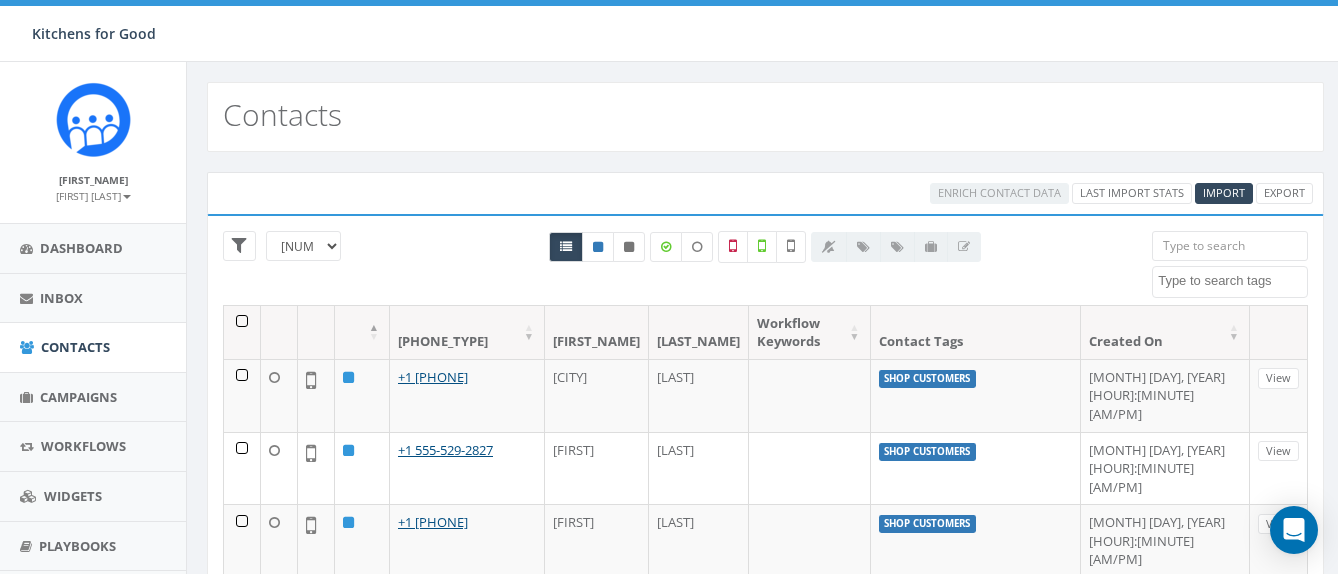 scroll, scrollTop: 0, scrollLeft: 0, axis: both 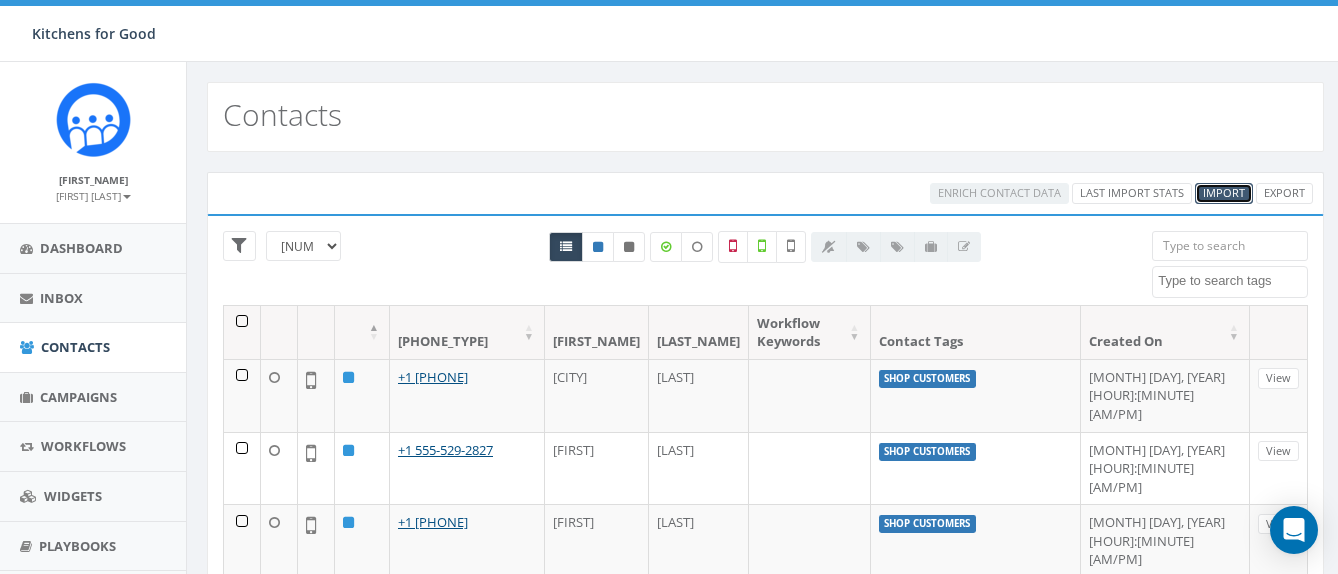 click on "Import" at bounding box center [1224, 192] 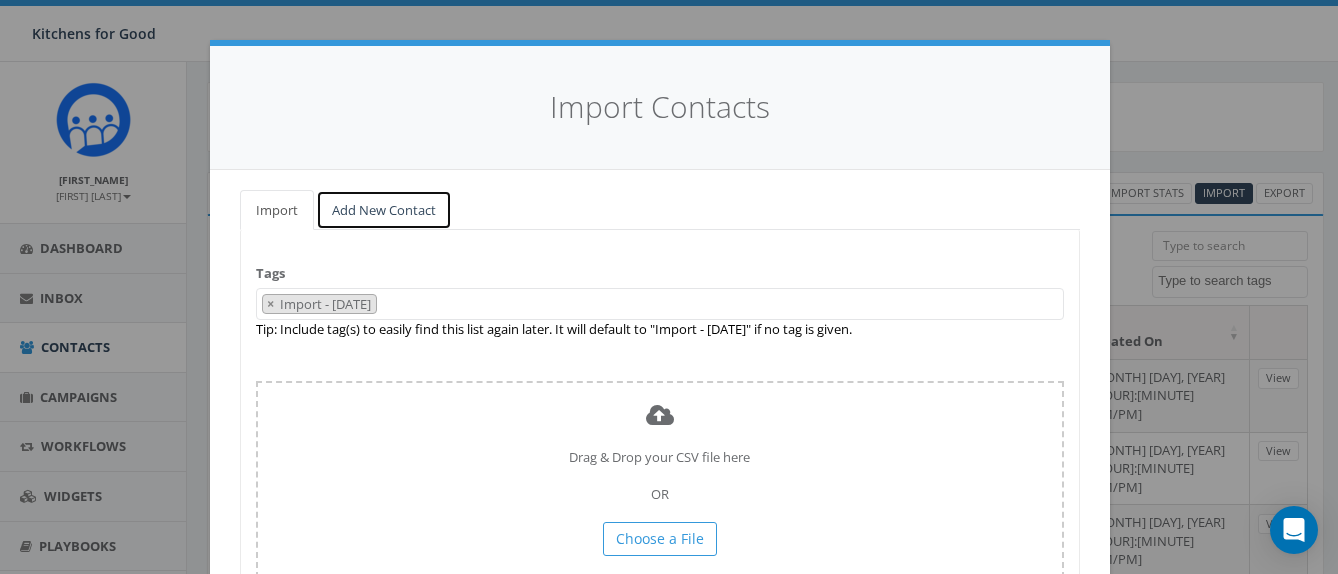 click on "Add New Contact" at bounding box center [384, 210] 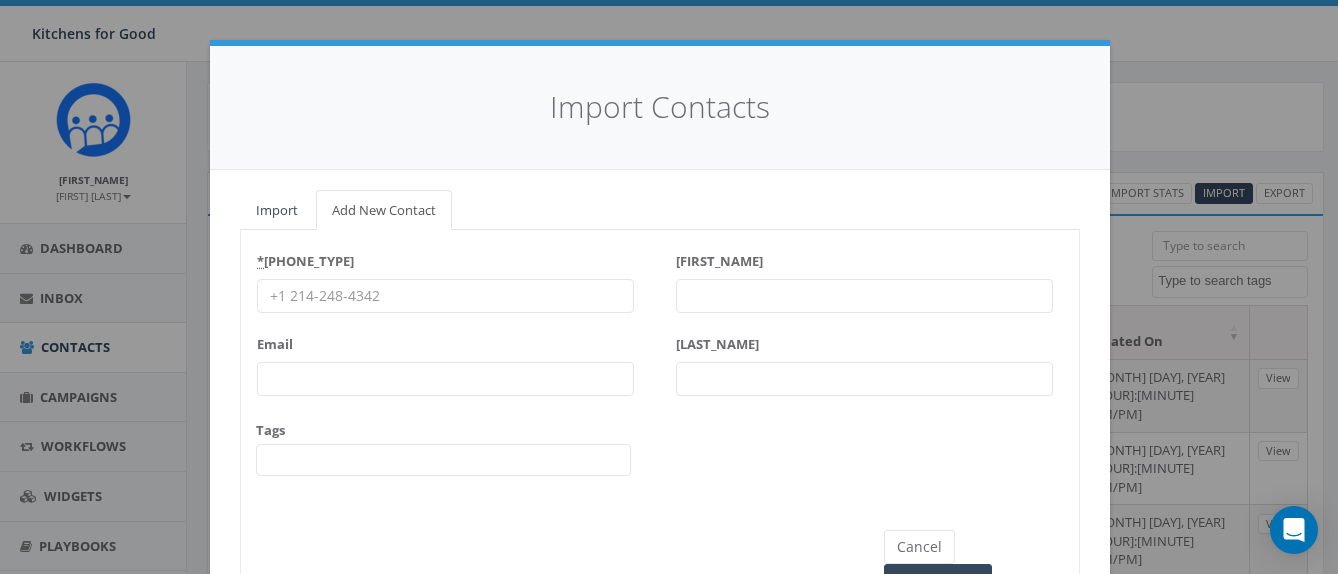 click on "*   Phone Number" at bounding box center [445, 296] 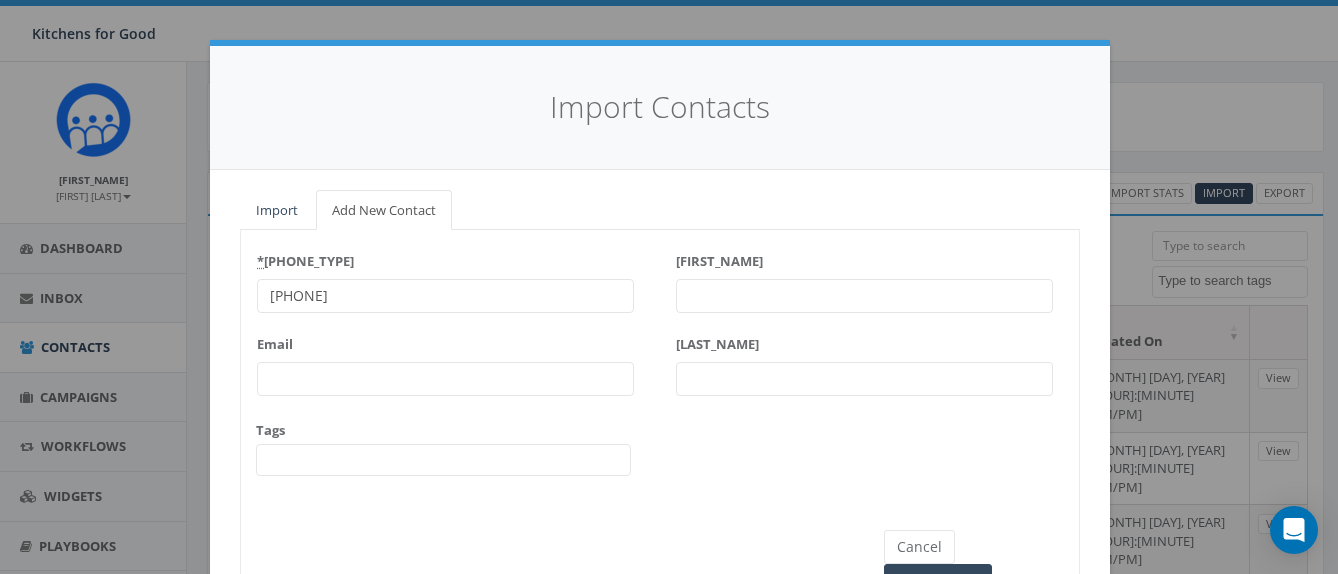 type on "760-521-4205" 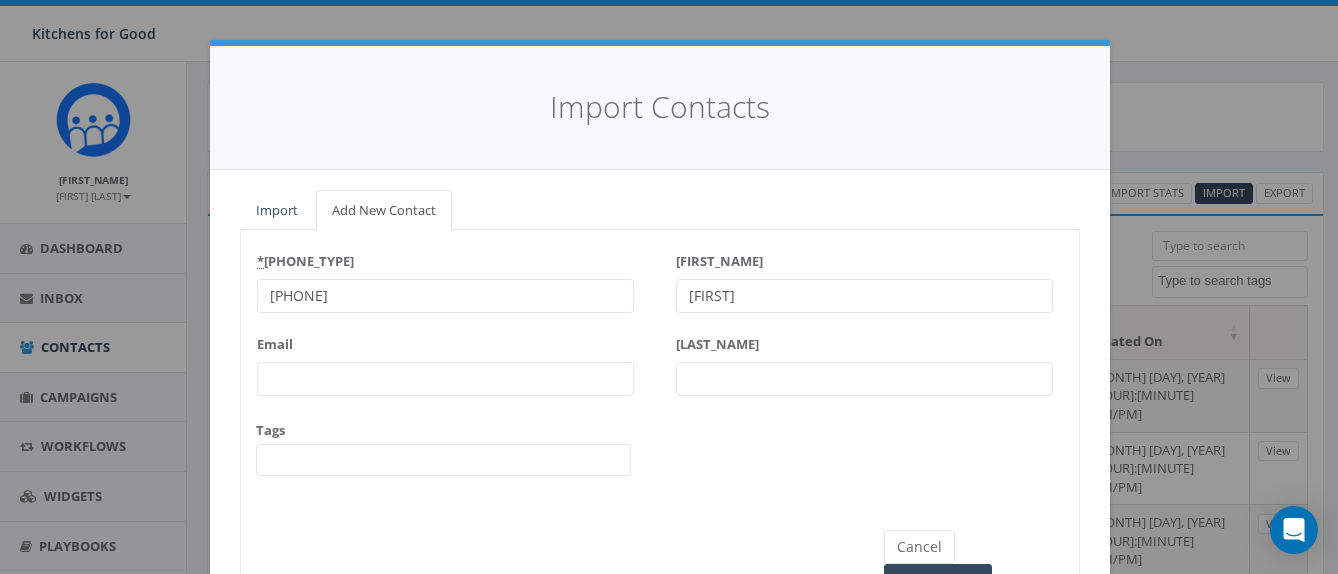 type on "Alex" 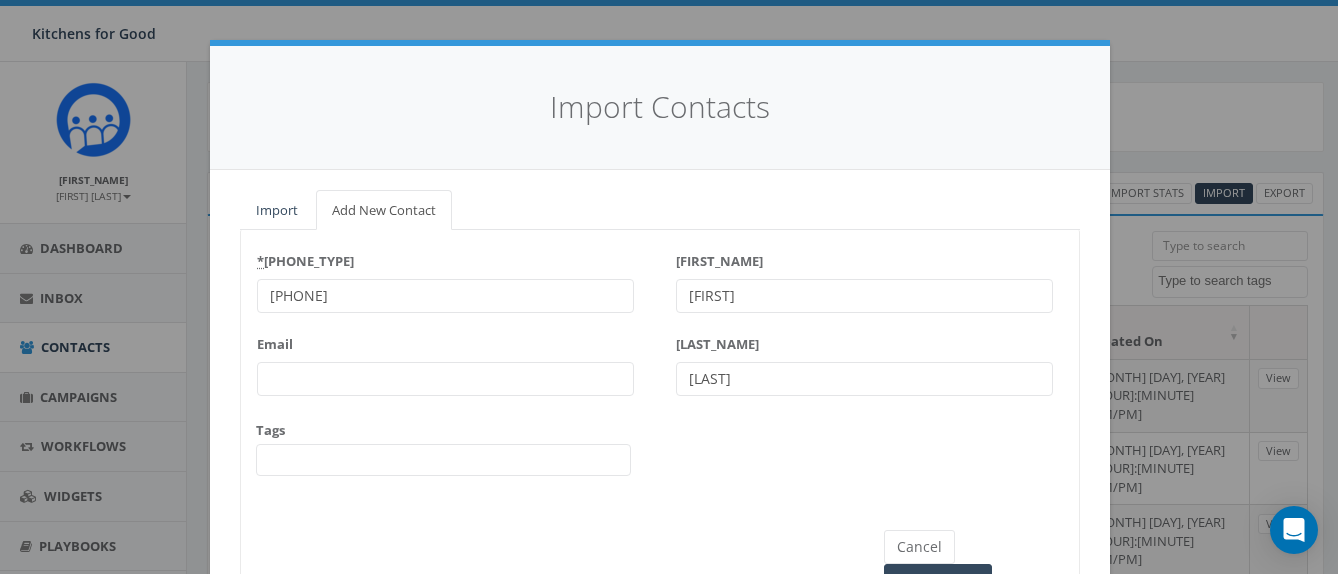 type on "Mahady" 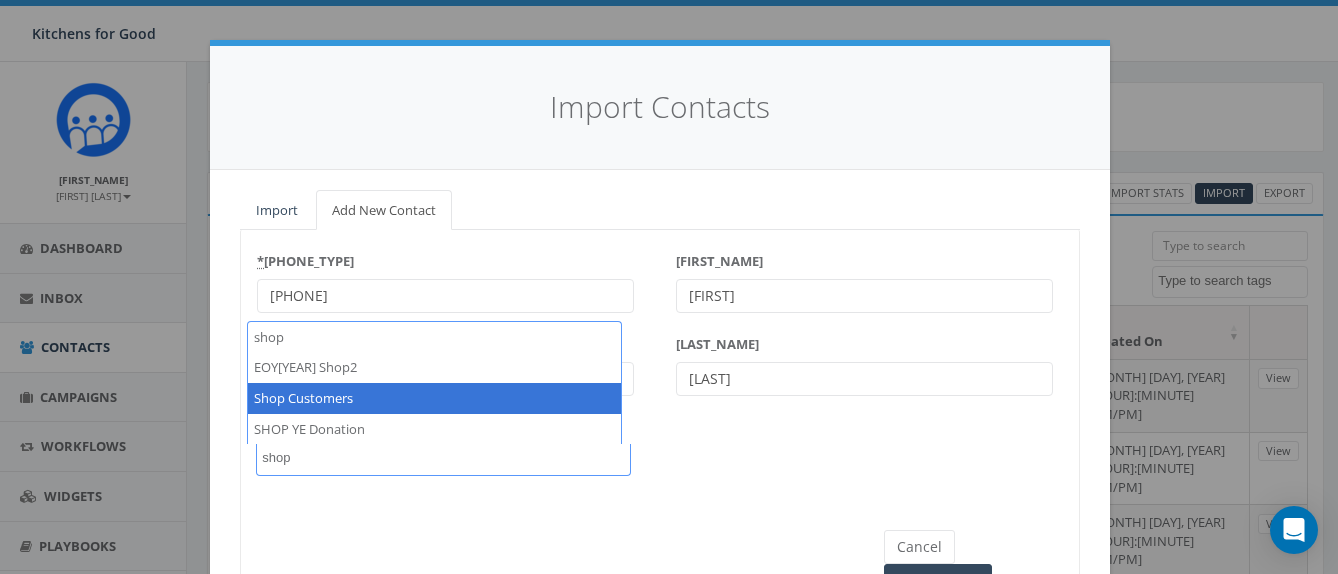 type on "shop" 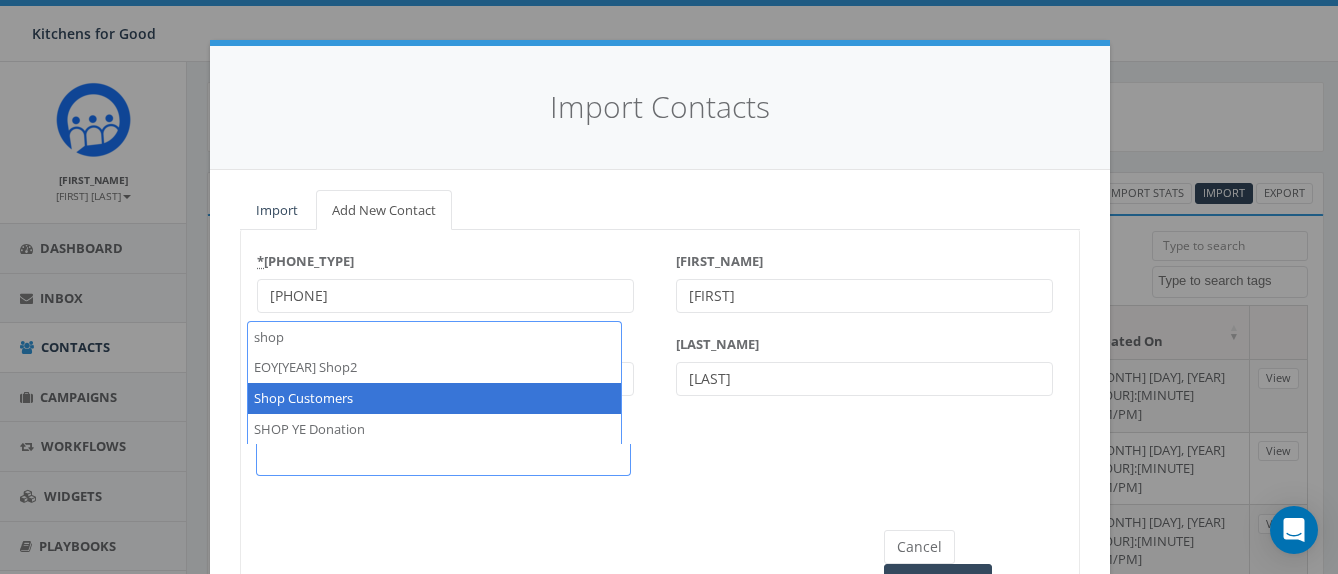 scroll, scrollTop: 1311, scrollLeft: 0, axis: vertical 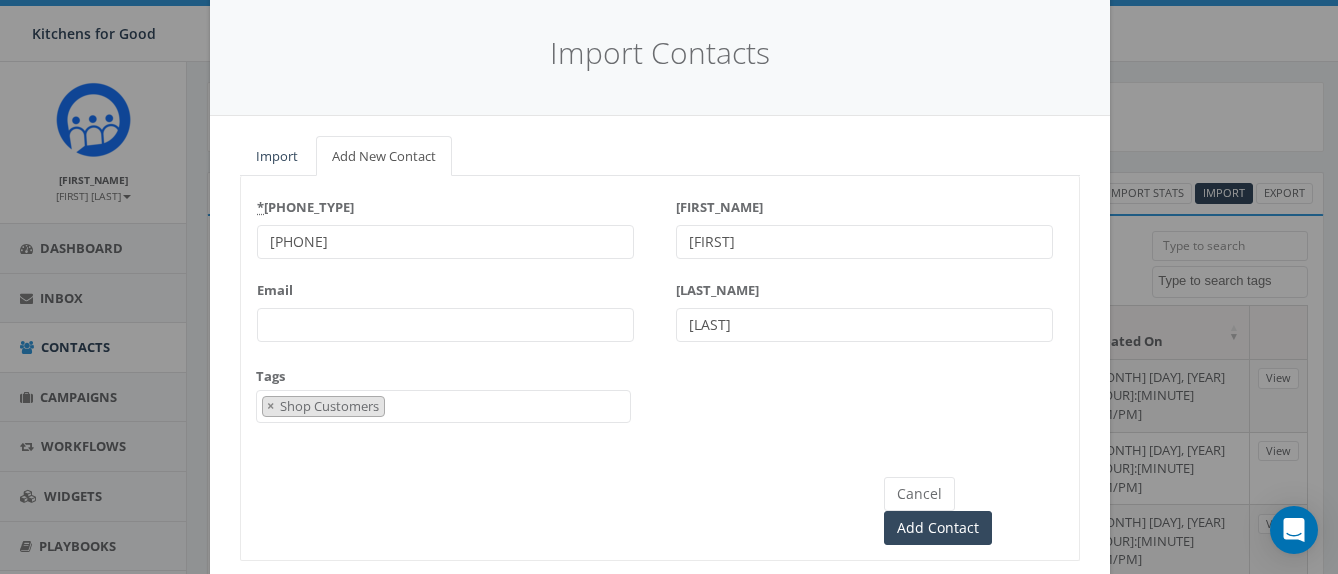click on "Email" at bounding box center [445, 325] 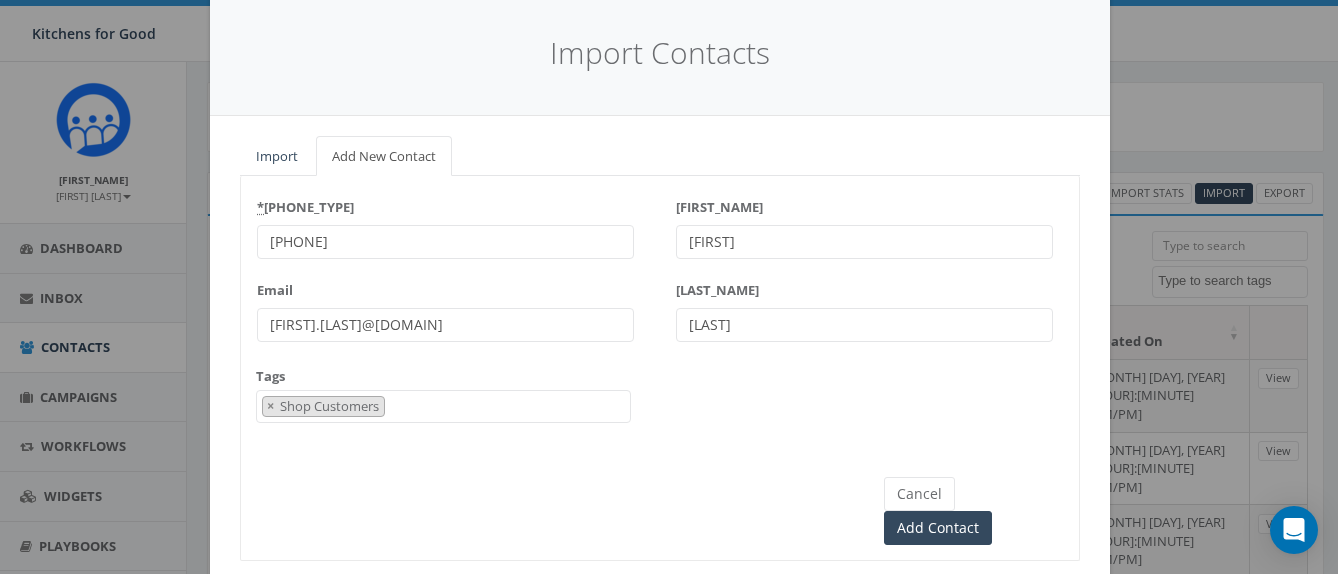 type on "ALEXANDRIA.MAHADY@GMAIL.COM" 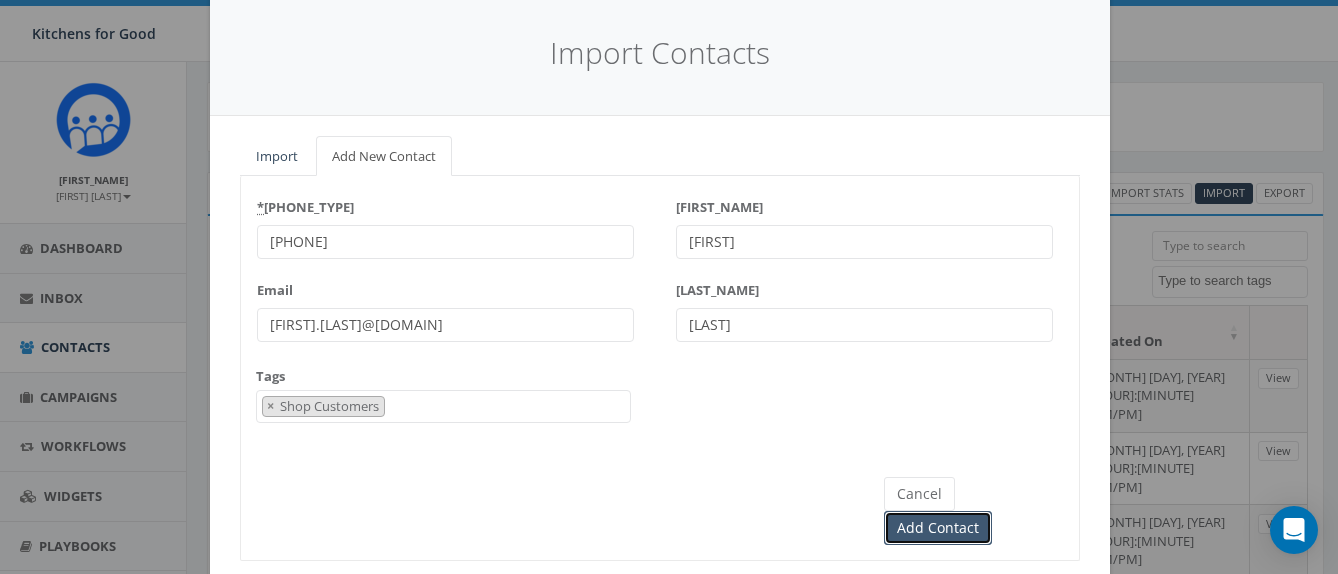 click on "Add Contact" at bounding box center (938, 528) 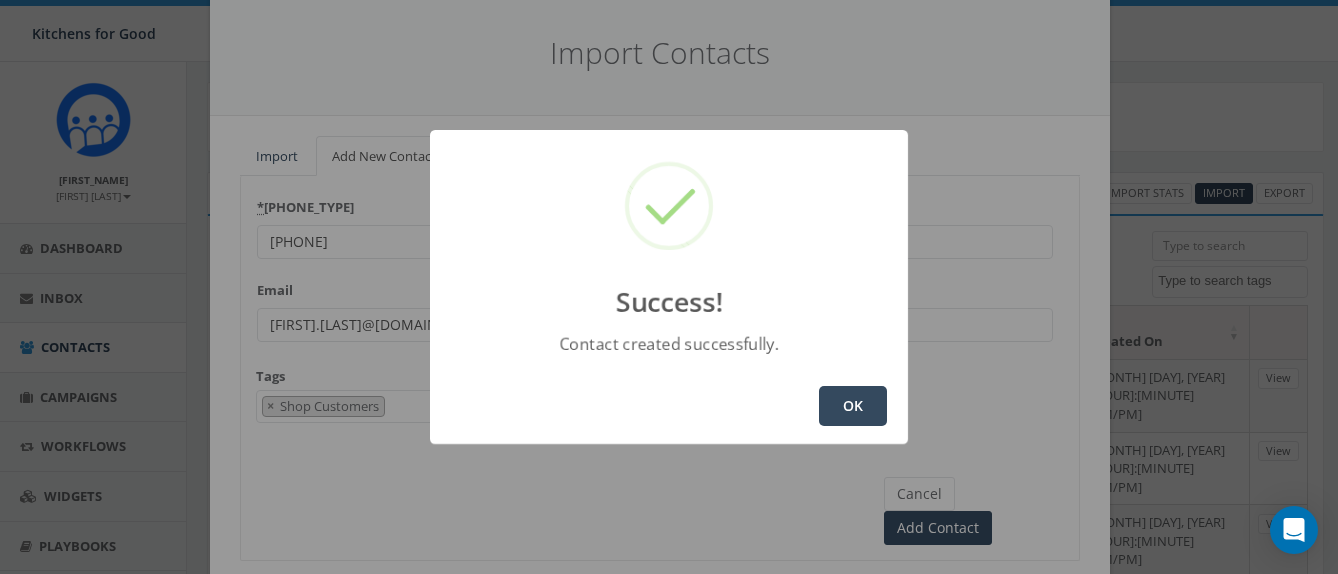 click on "••" at bounding box center (853, 406) 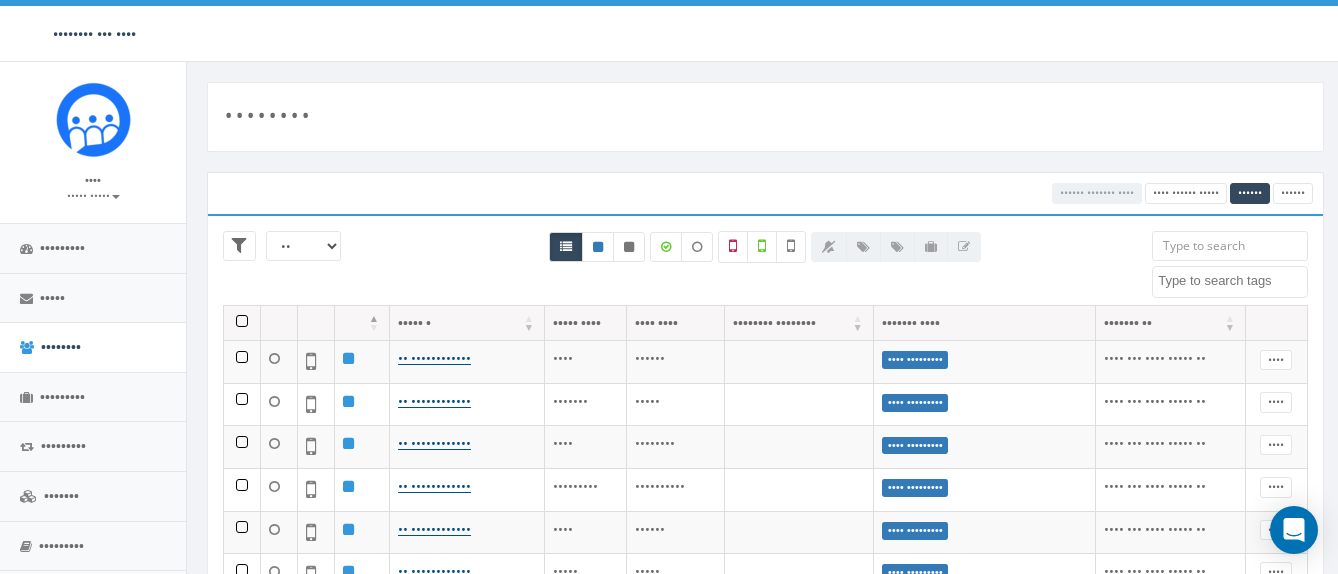 scroll, scrollTop: 0, scrollLeft: 0, axis: both 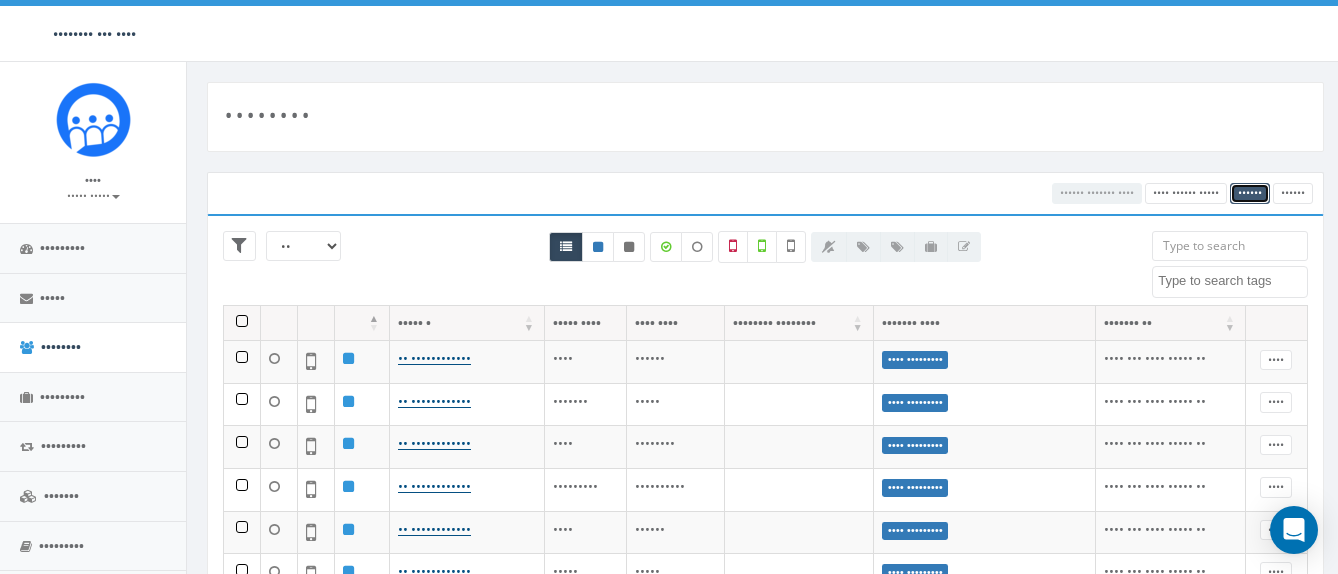 click on "••••••" at bounding box center [1250, 192] 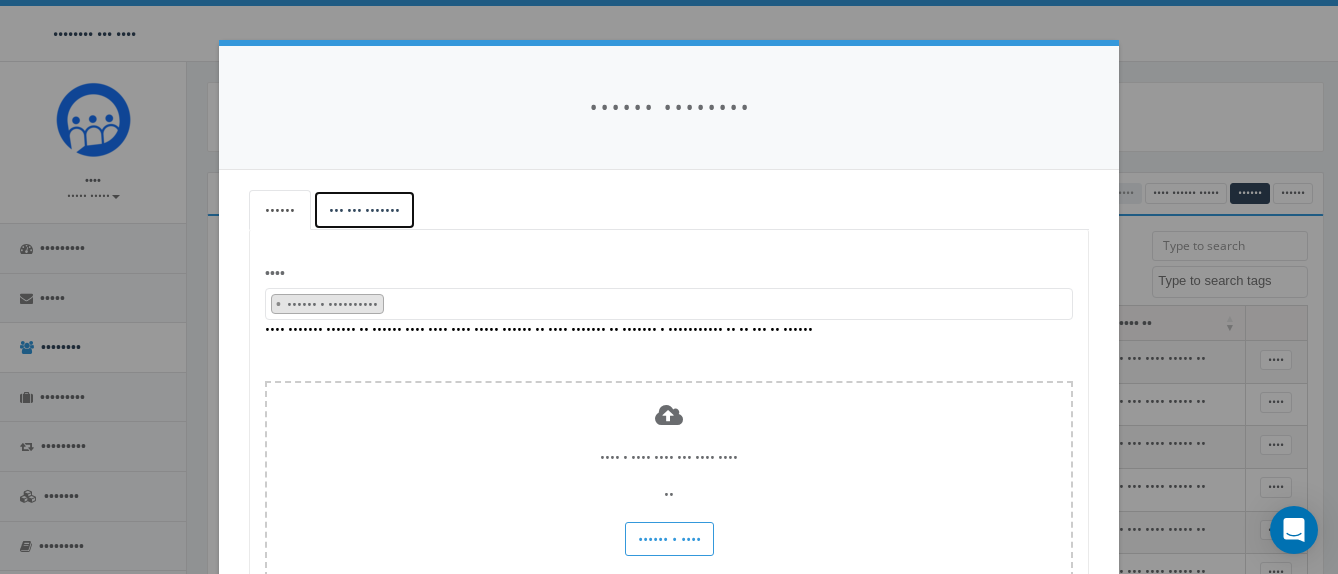 click on "••• ••• •••••••" at bounding box center (364, 210) 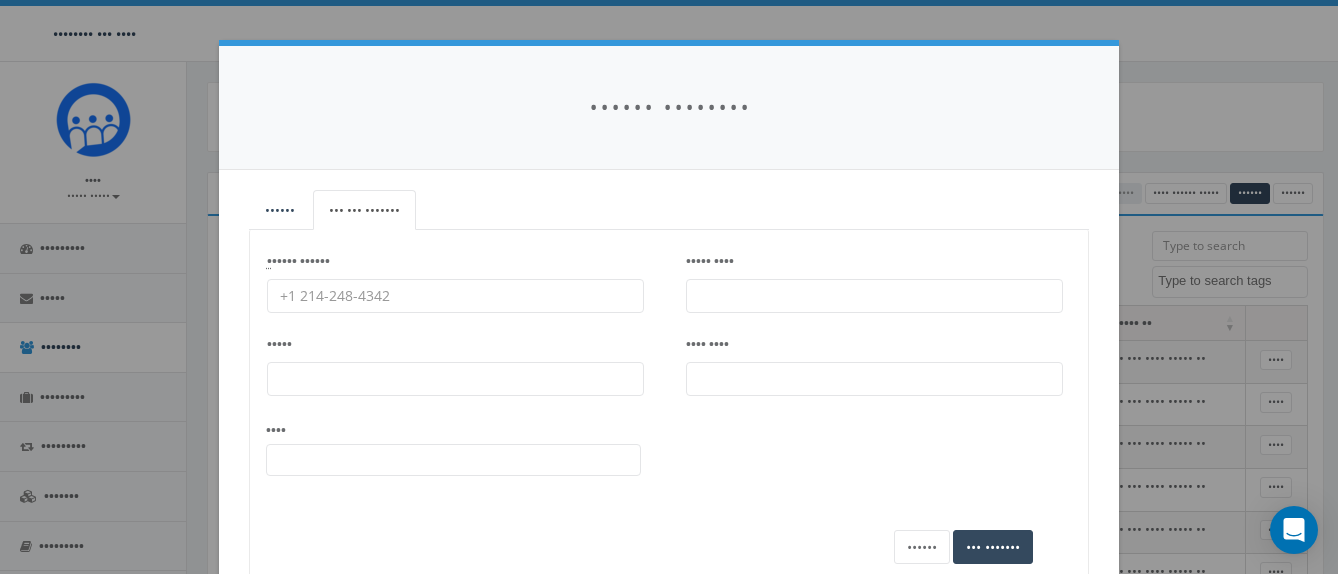 click on "•   ••••• ••••••" at bounding box center (455, 296) 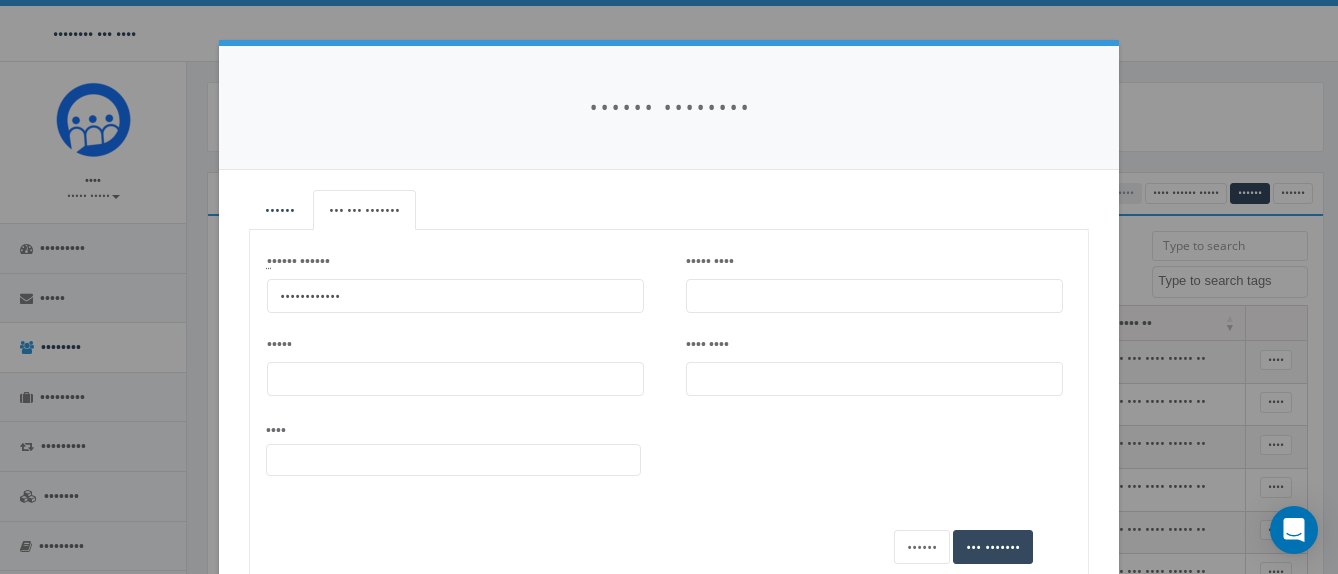 type on "858-627-9137" 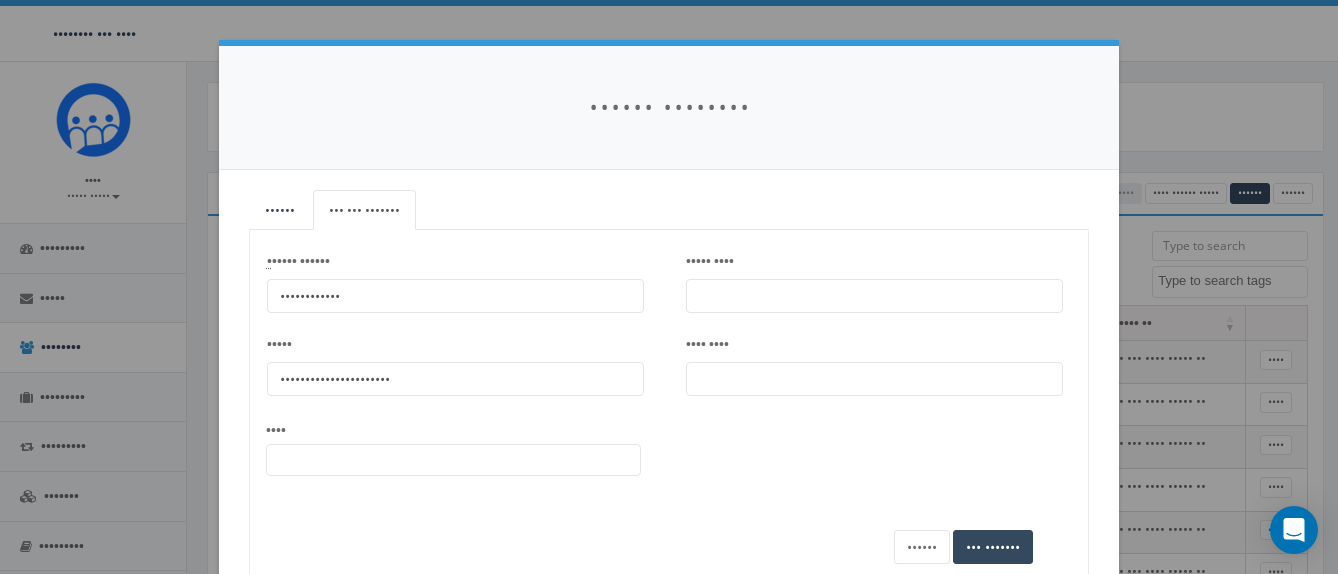 type on "ALICEKINNEAR@GMAIL.COM" 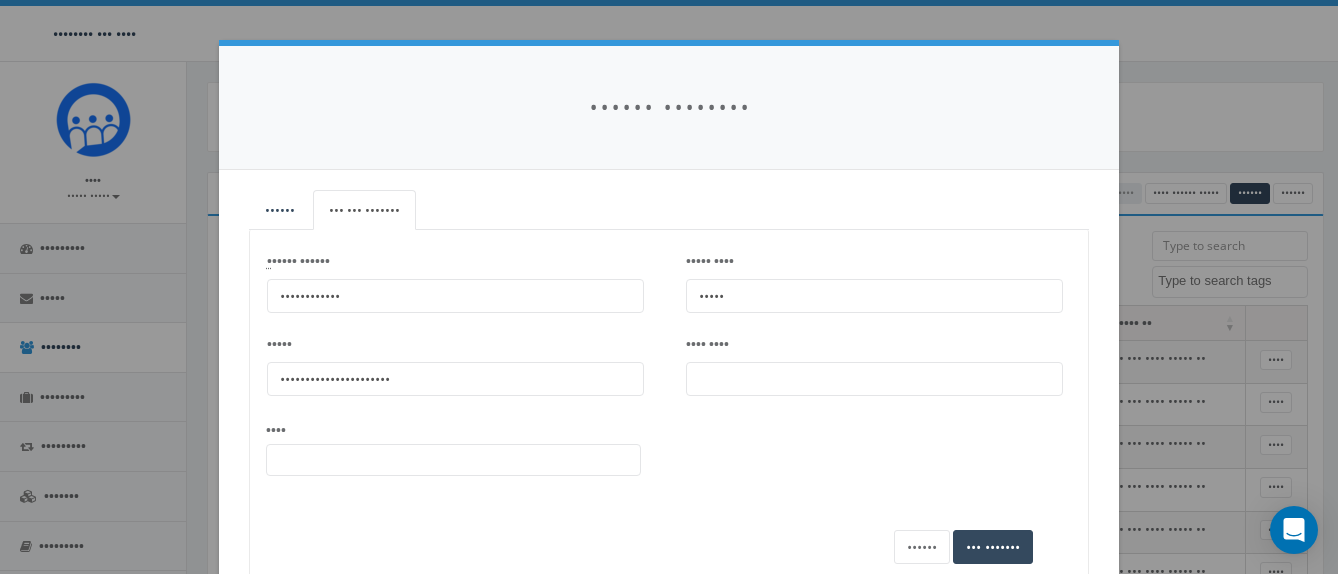 type on "•••••" 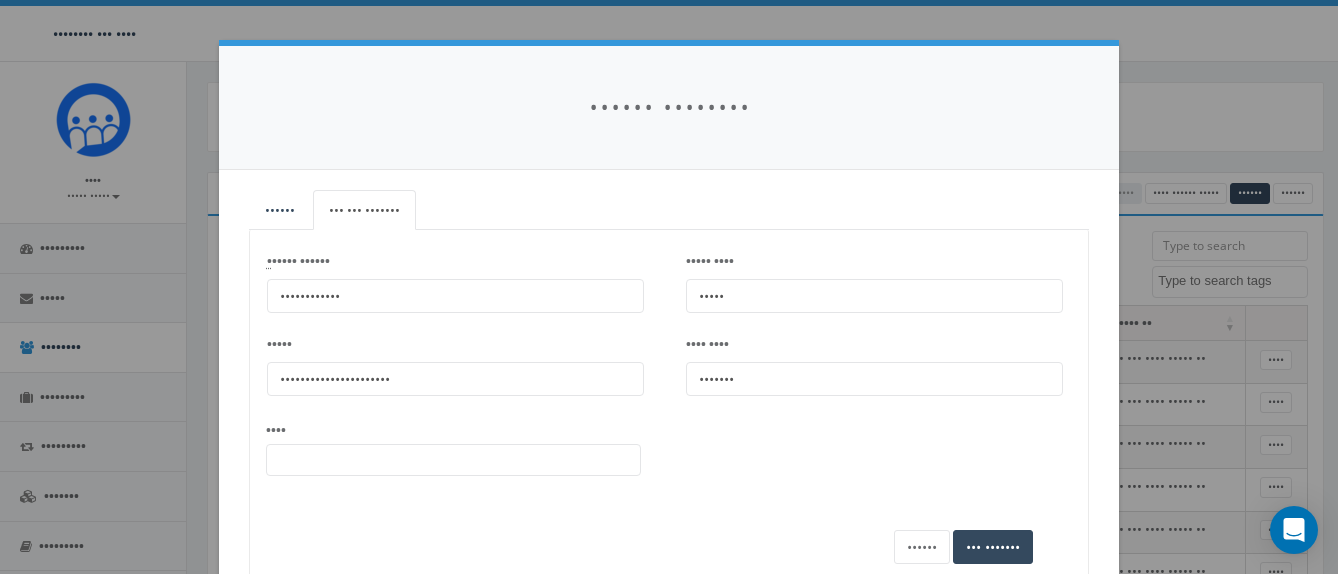 type on "•••••••" 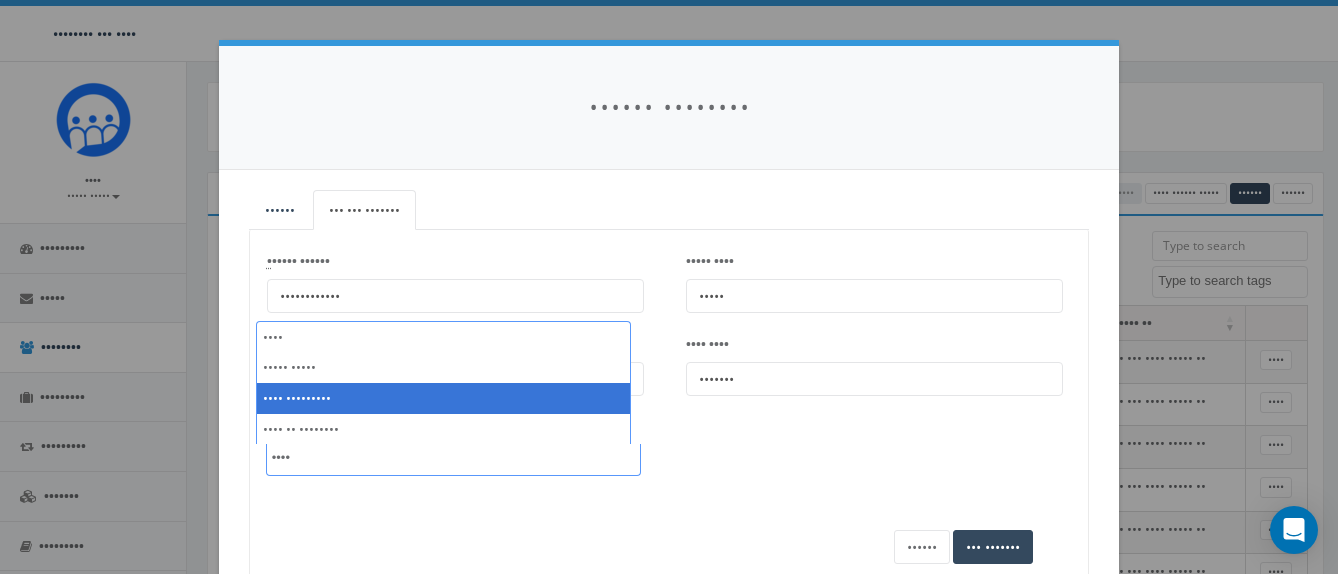 type on "••••" 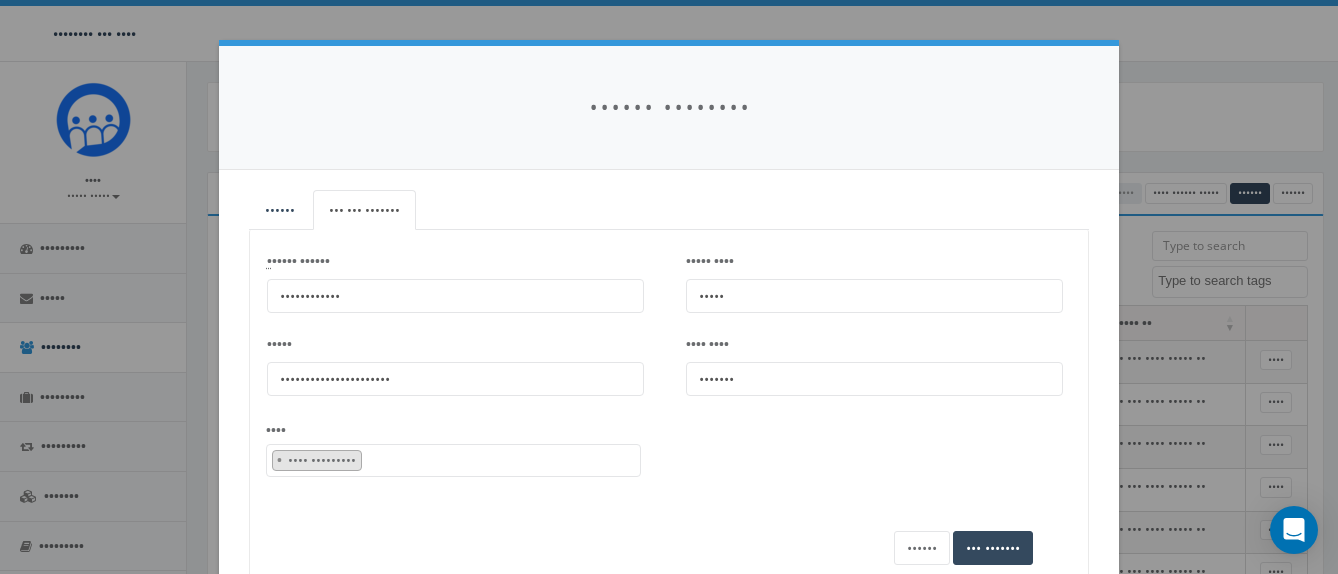 scroll, scrollTop: 1311, scrollLeft: 0, axis: vertical 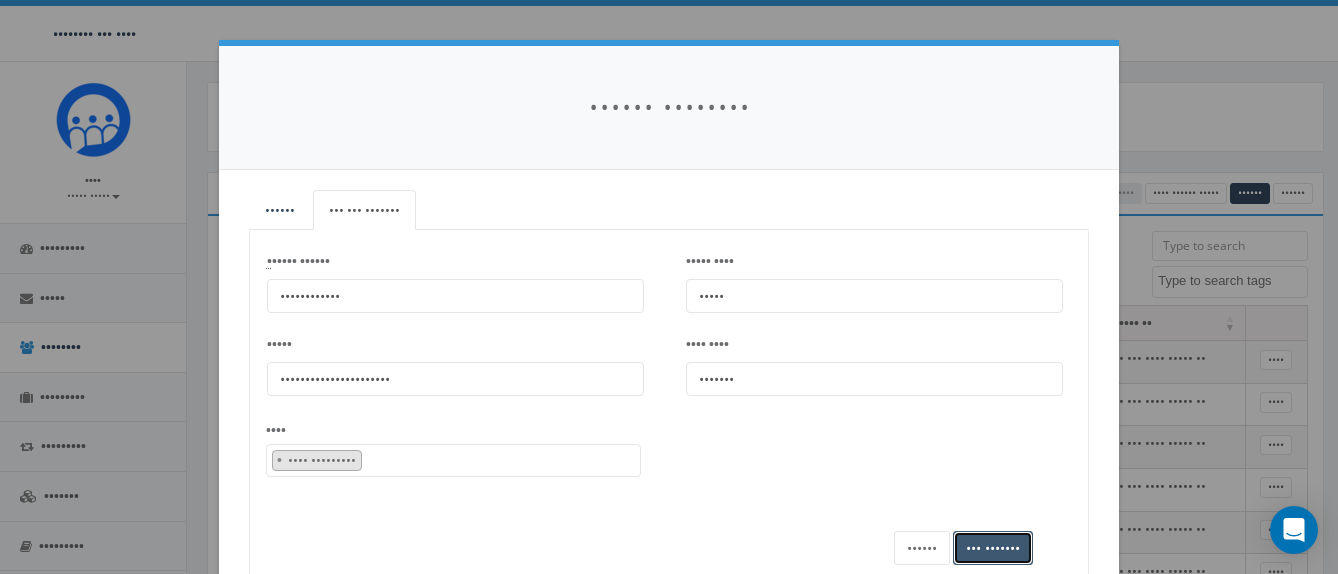 click on "••• •••••••" at bounding box center [993, 548] 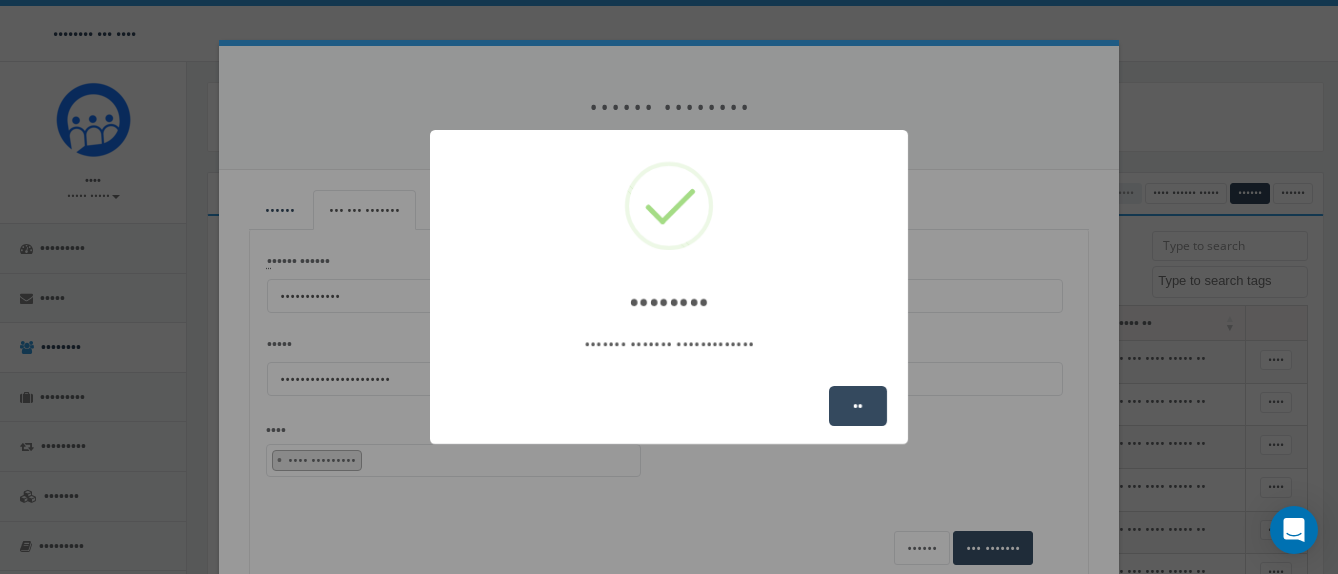 click on "••" at bounding box center (858, 406) 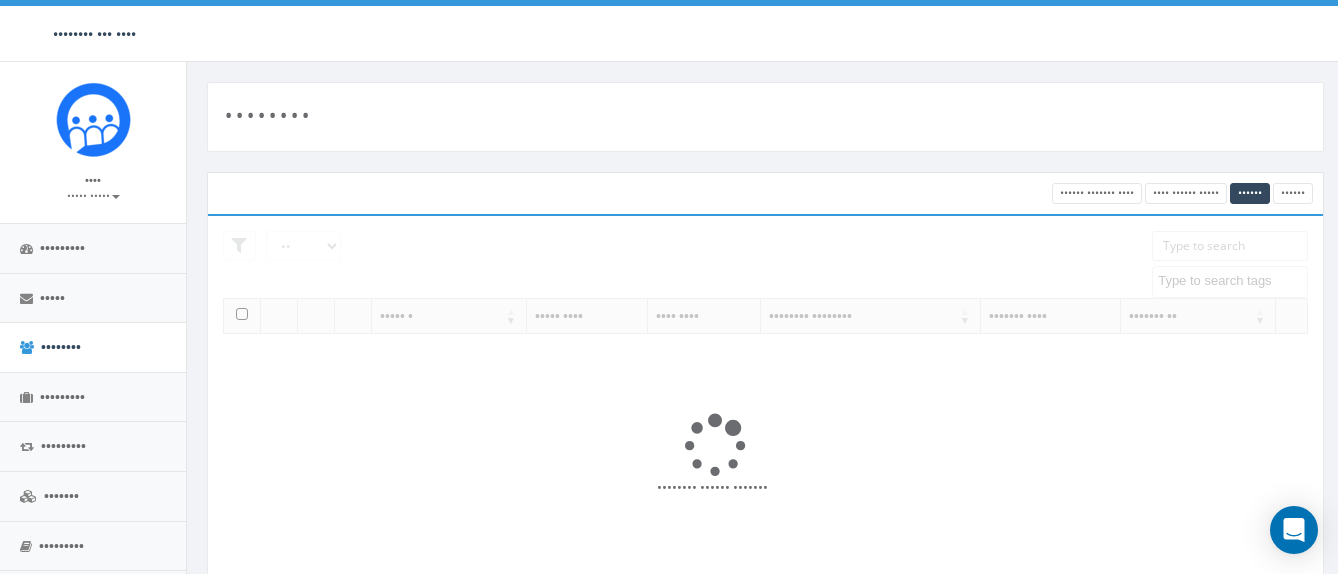 scroll, scrollTop: 0, scrollLeft: 0, axis: both 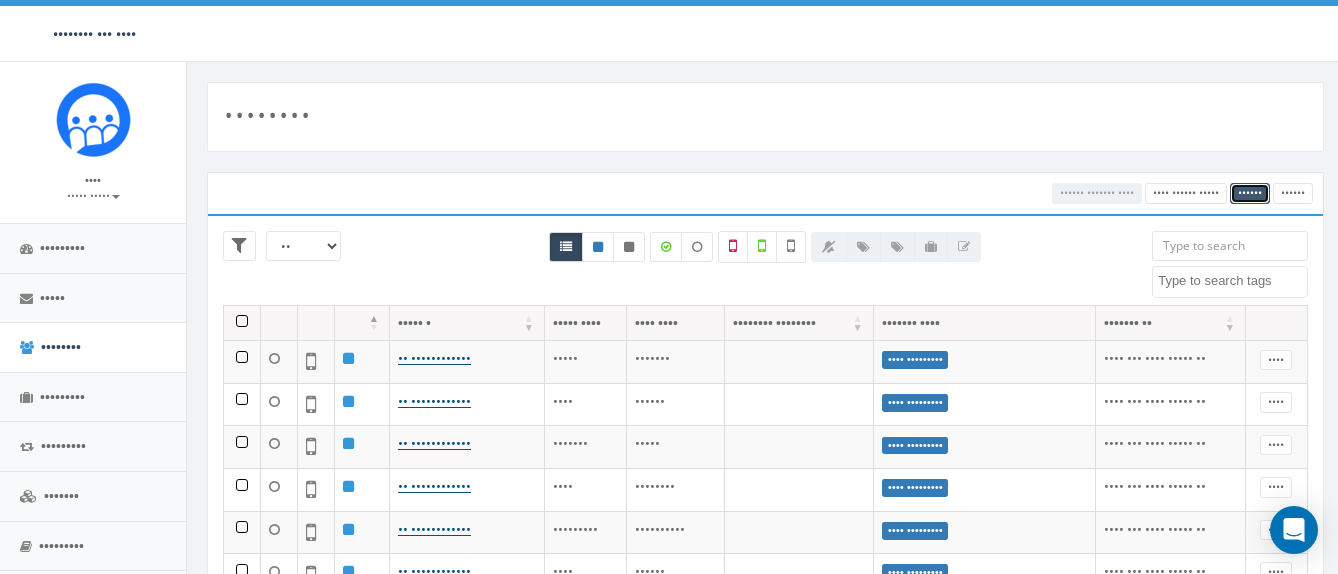 click on "••••••" at bounding box center (1250, 192) 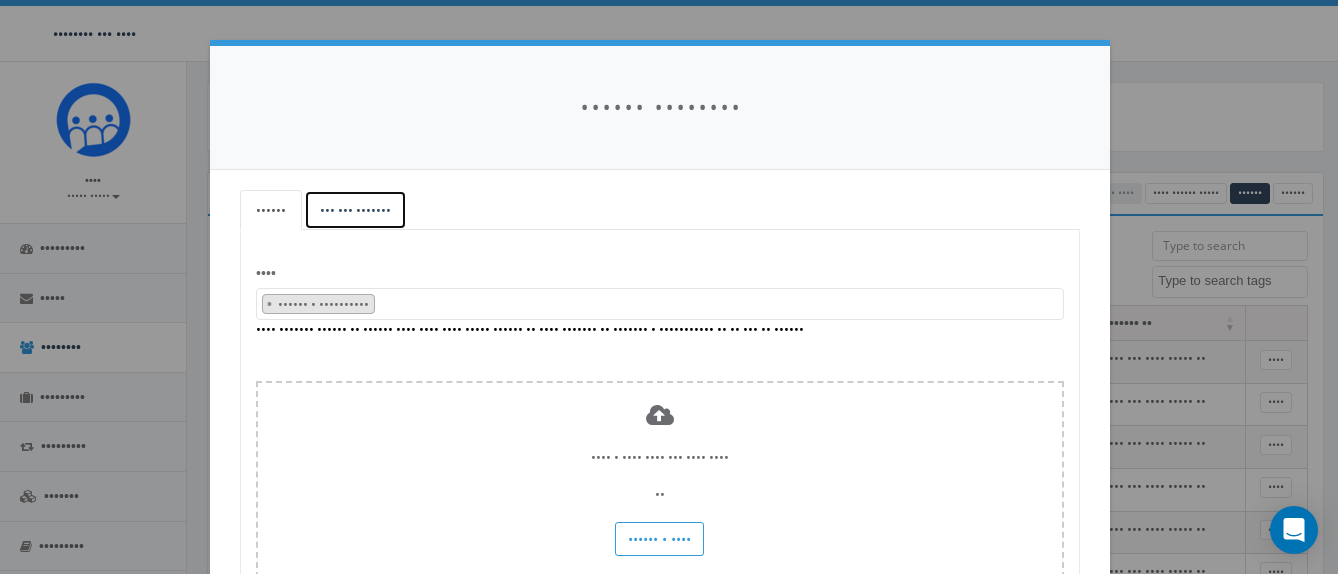 click on "••• ••• •••••••" at bounding box center [355, 210] 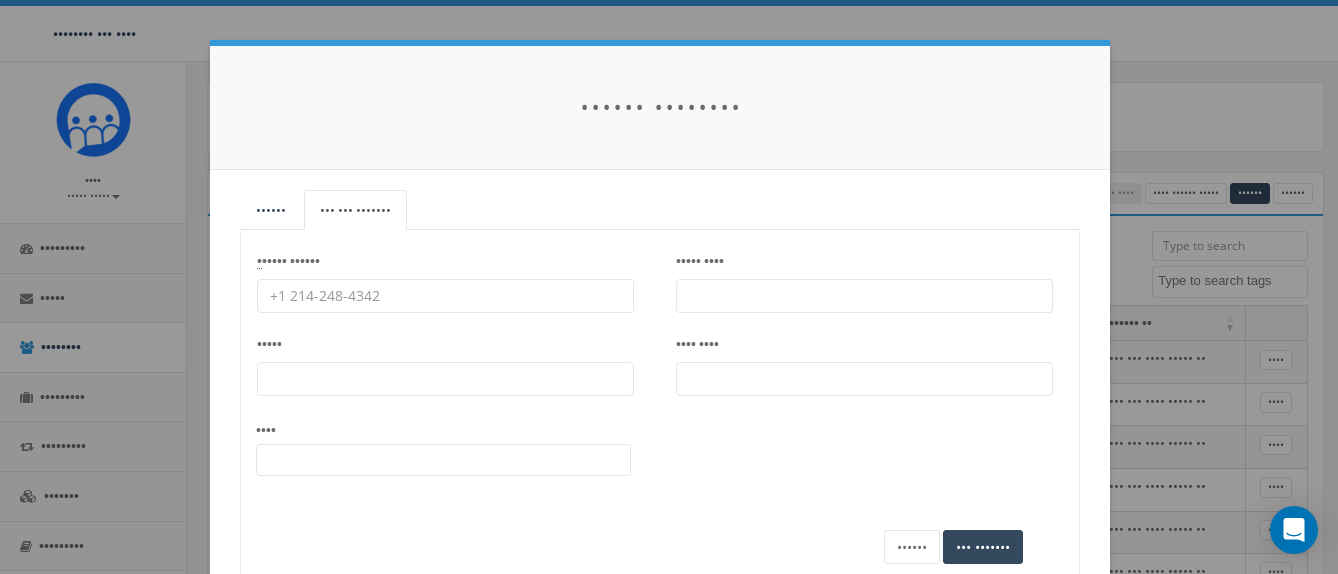 click on "•   ••••• ••••••" at bounding box center [445, 296] 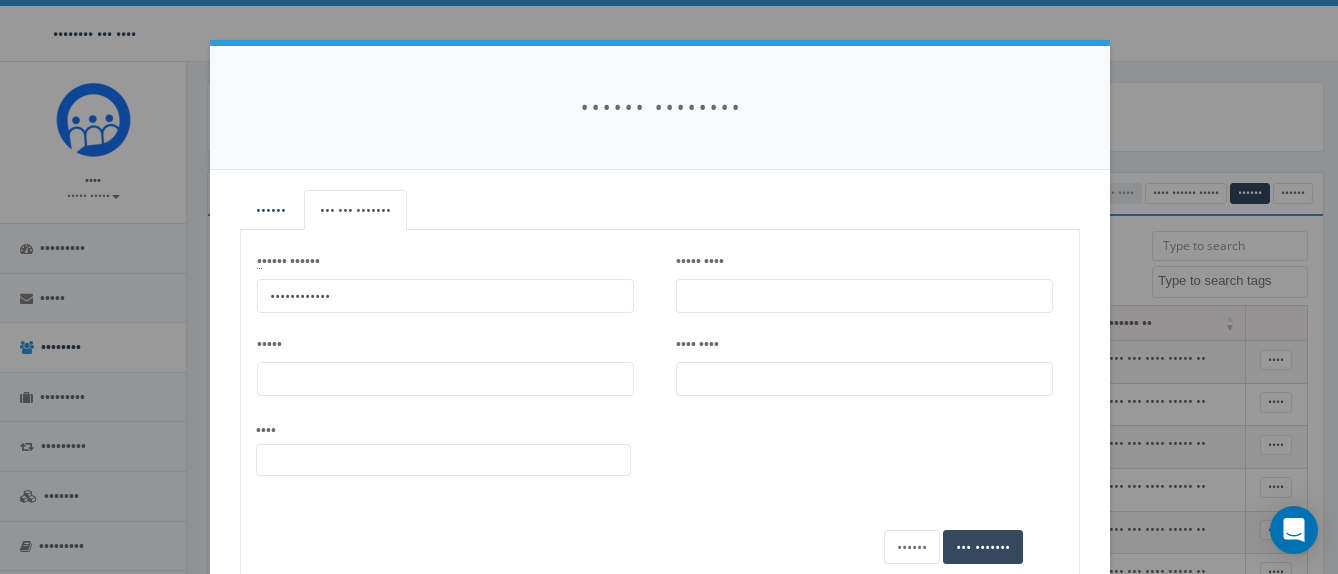 type on "••••••••••••" 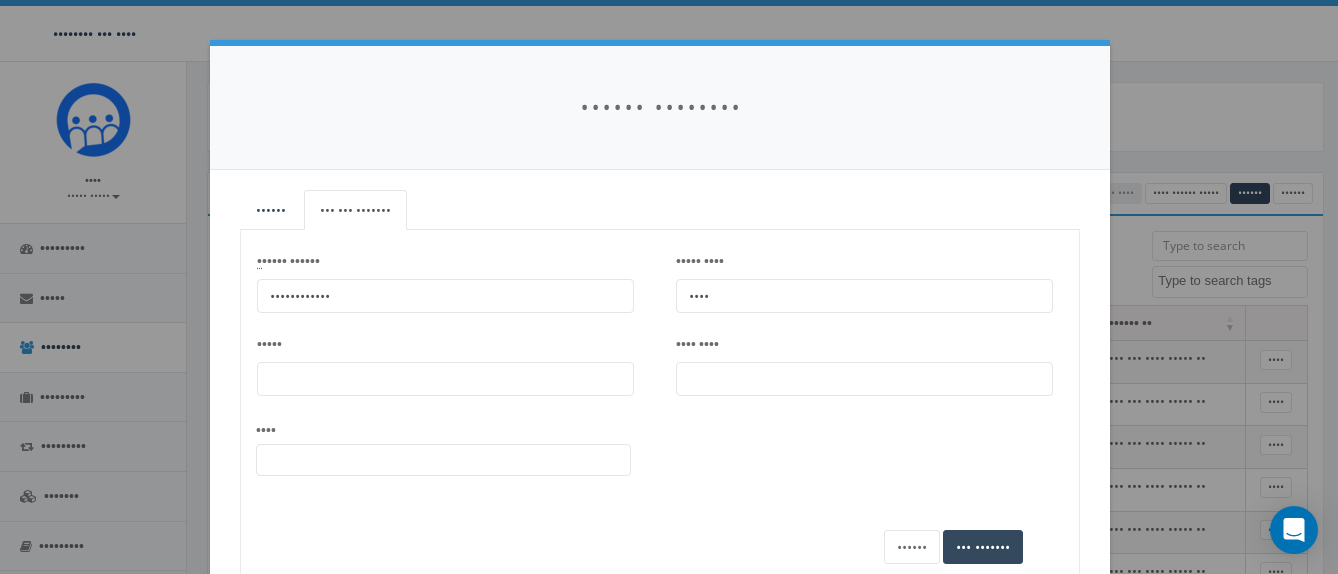 type on "••••" 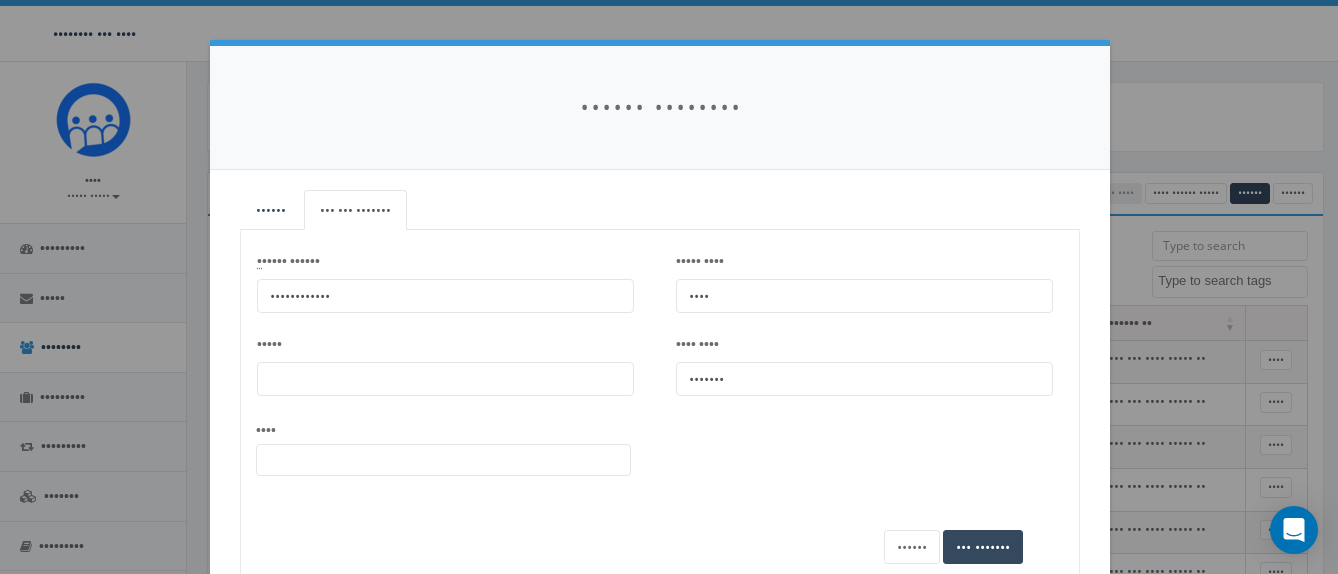 type on "•••••••" 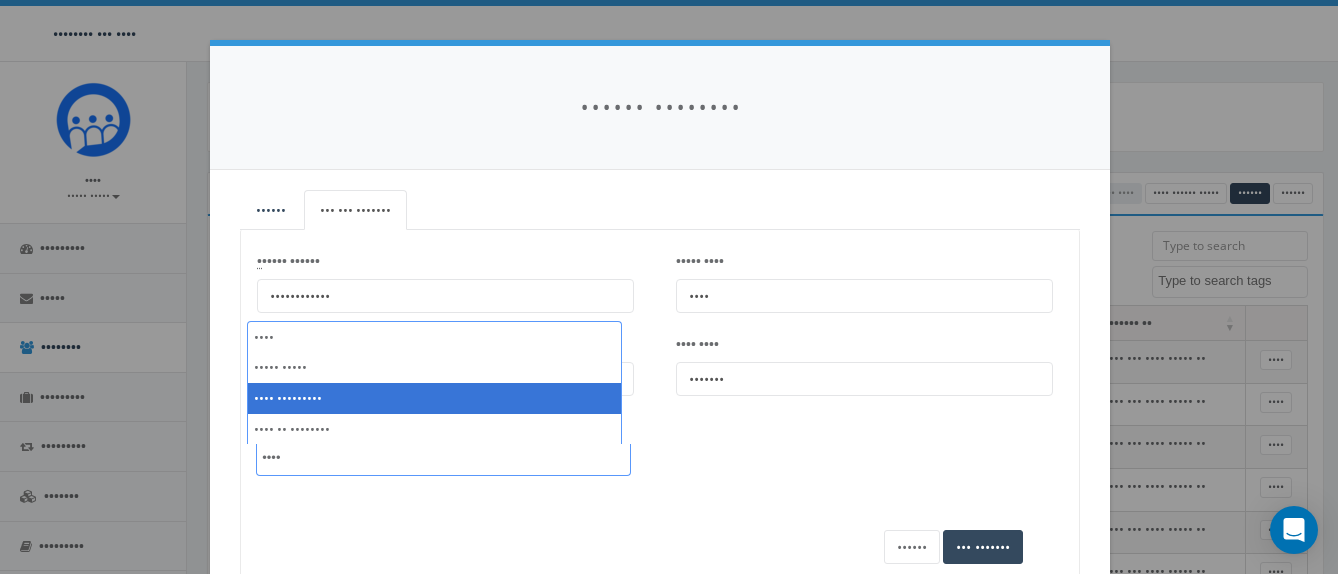 type on "••••" 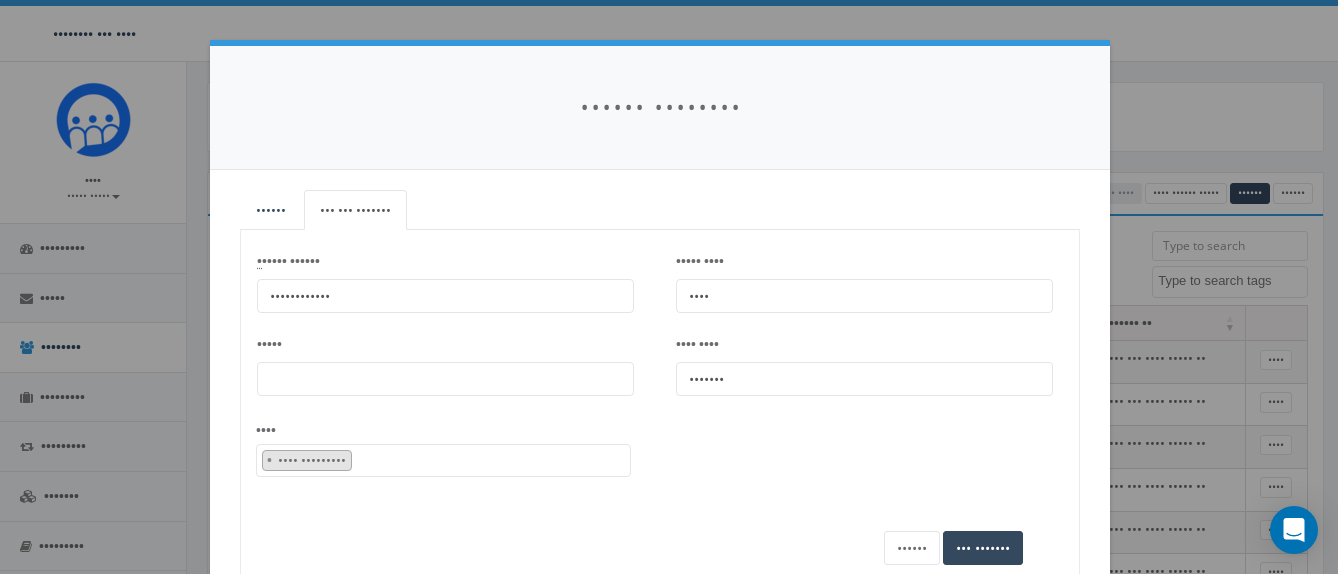 scroll, scrollTop: 1311, scrollLeft: 0, axis: vertical 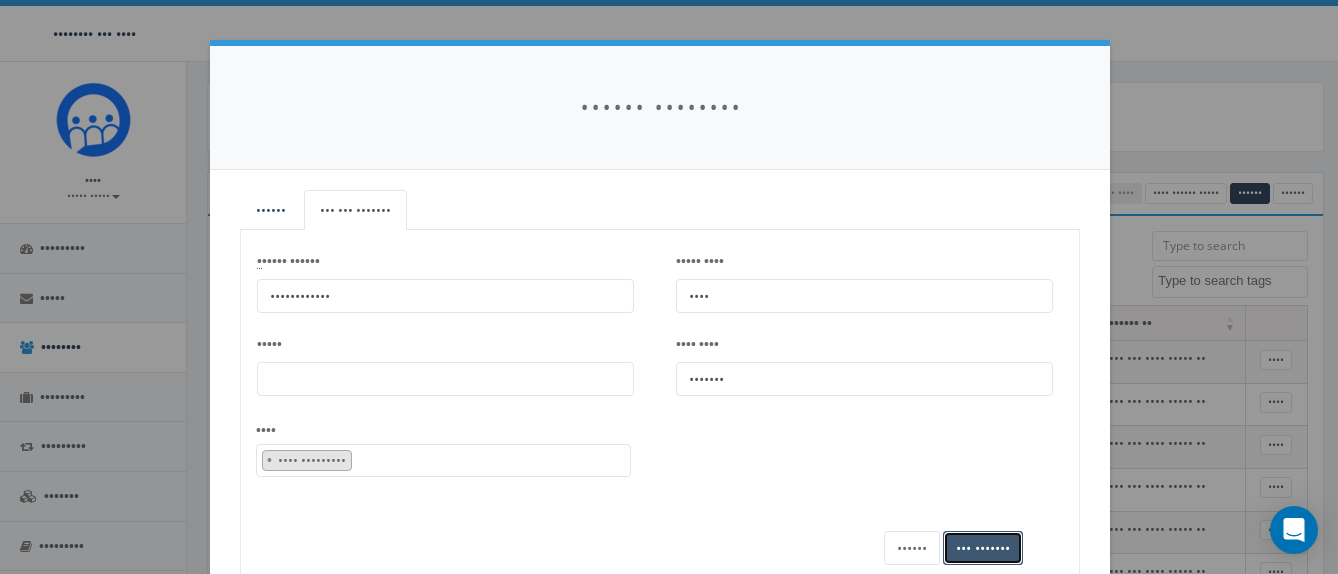 click on "••• •••••••" at bounding box center [983, 548] 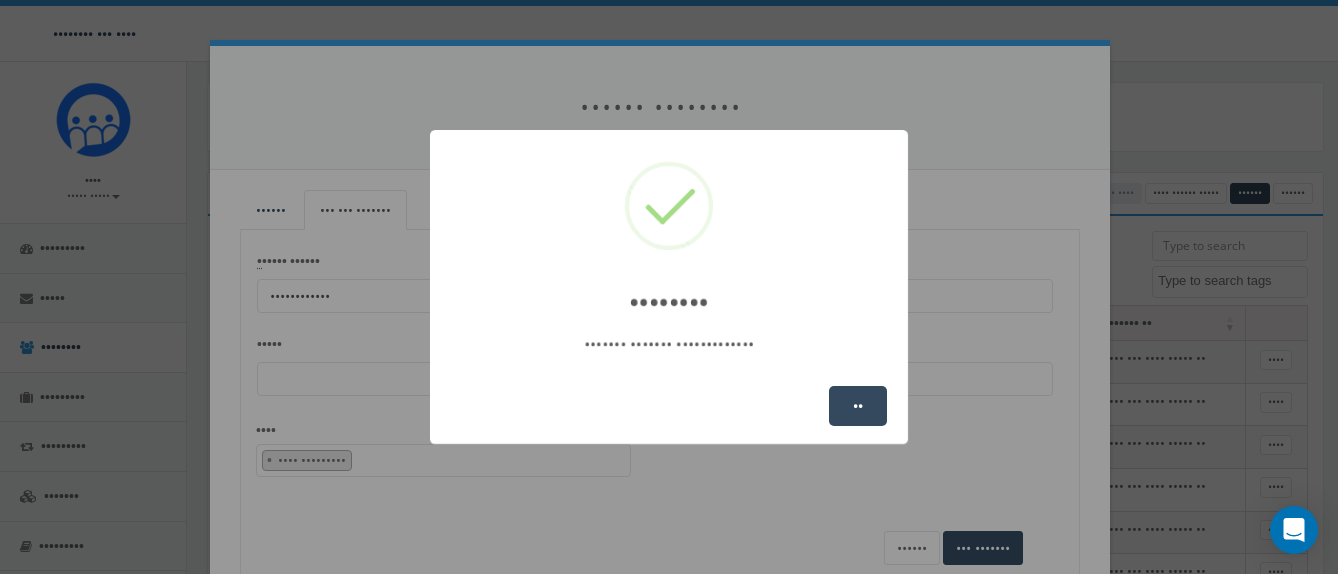 click on "••" at bounding box center [858, 406] 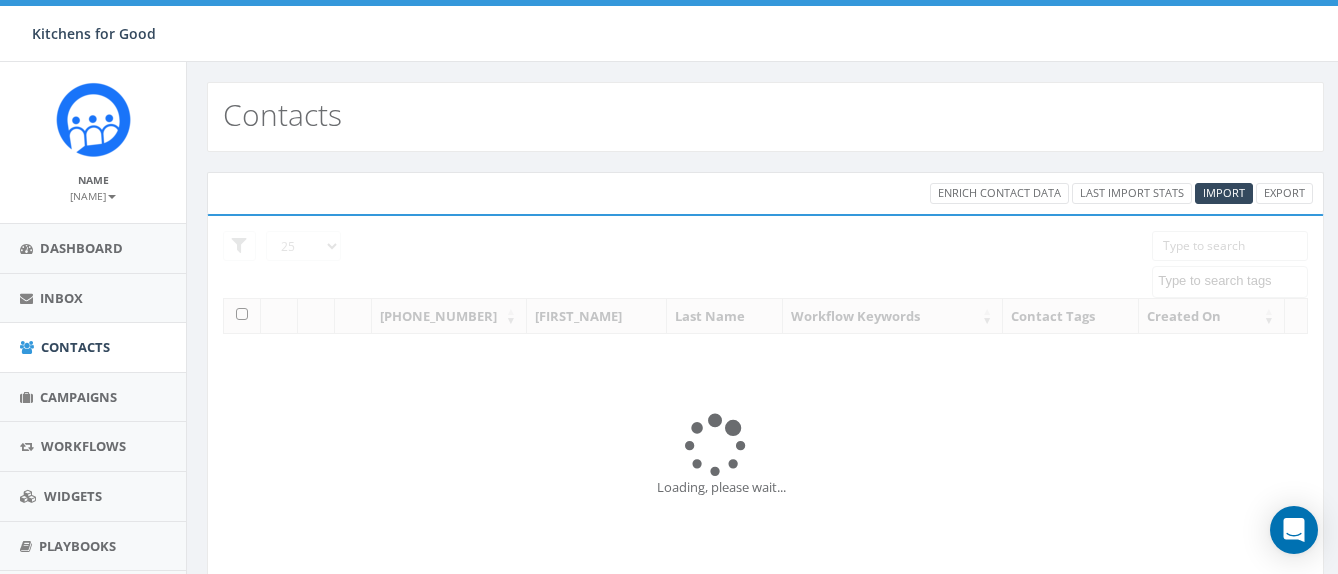 scroll, scrollTop: 0, scrollLeft: 0, axis: both 